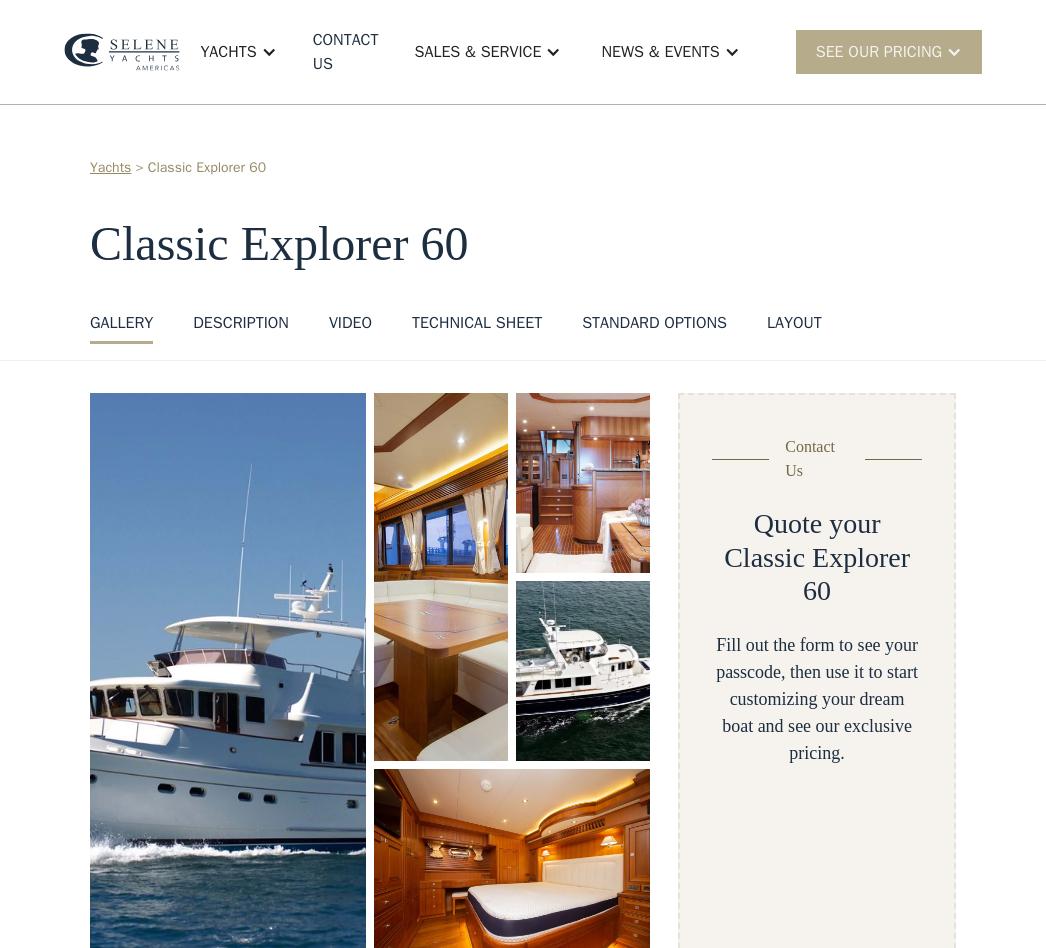 scroll, scrollTop: 0, scrollLeft: 0, axis: both 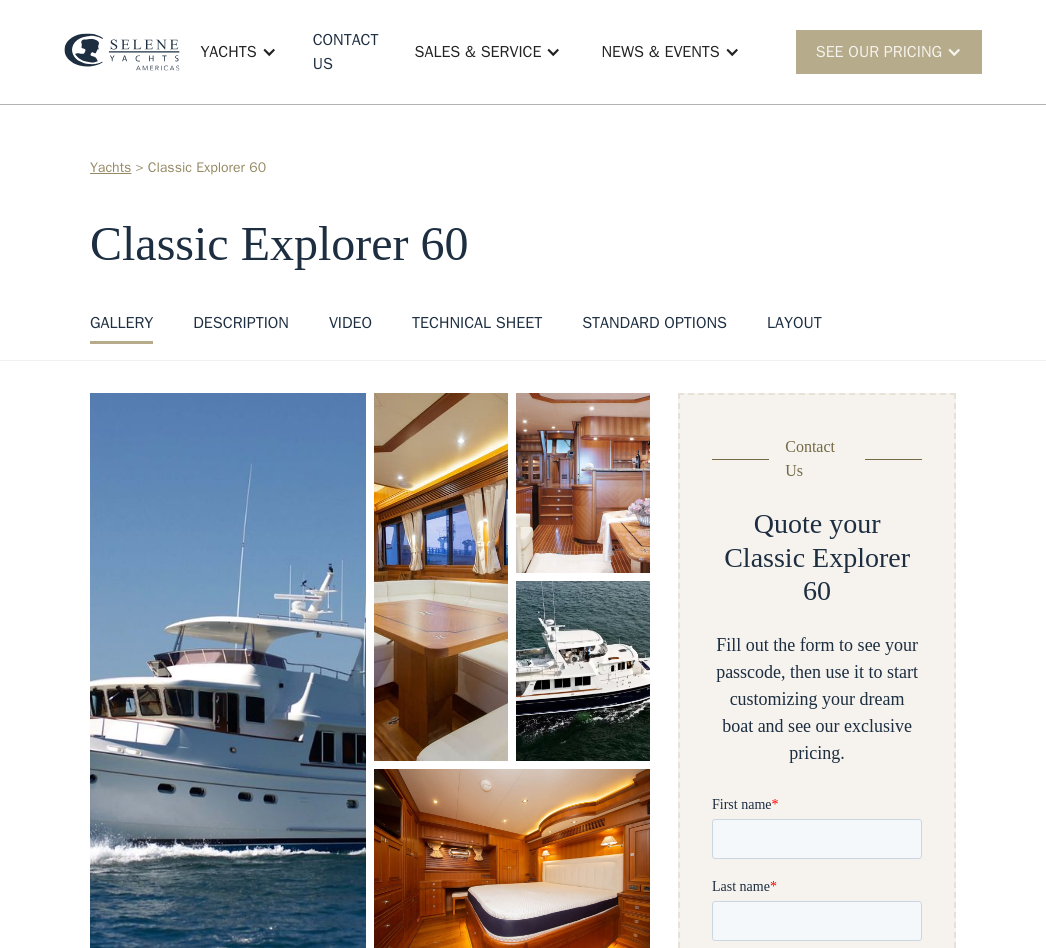 click at bounding box center (228, 673) 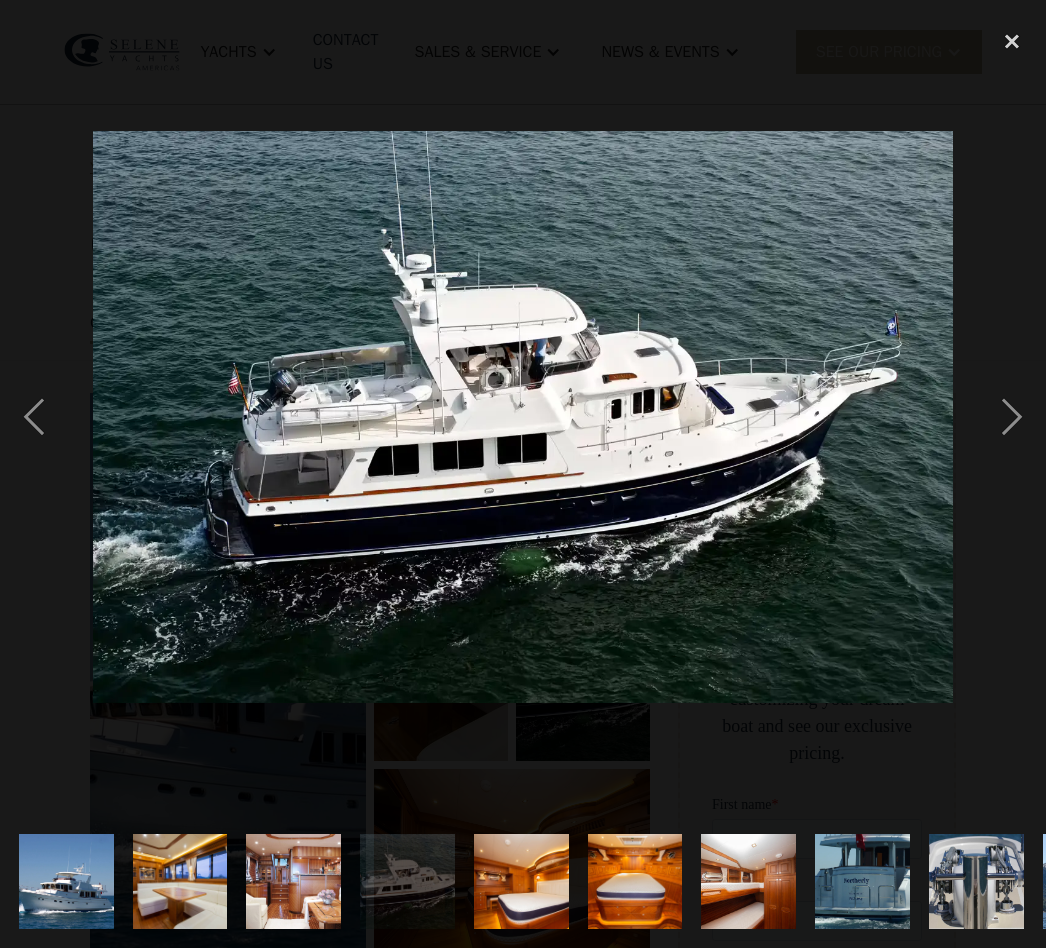 scroll, scrollTop: 0, scrollLeft: 0, axis: both 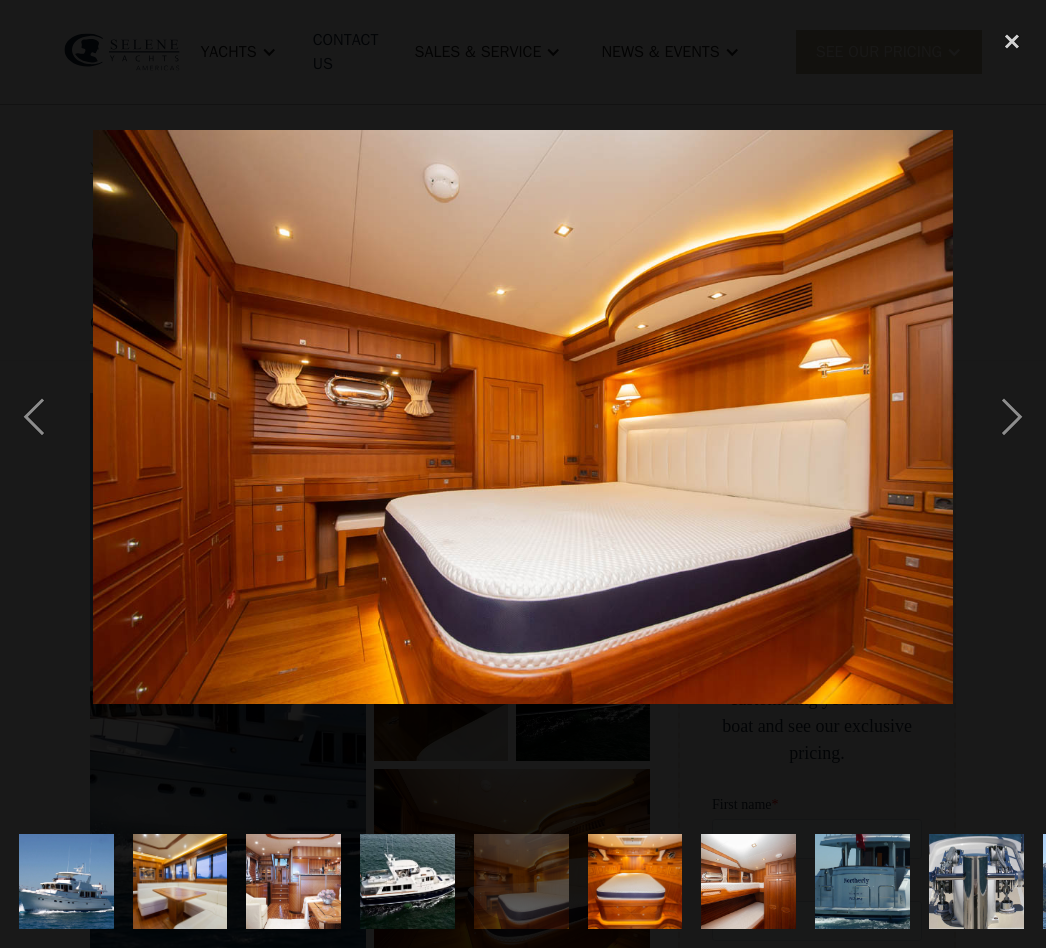 click at bounding box center (1012, 417) 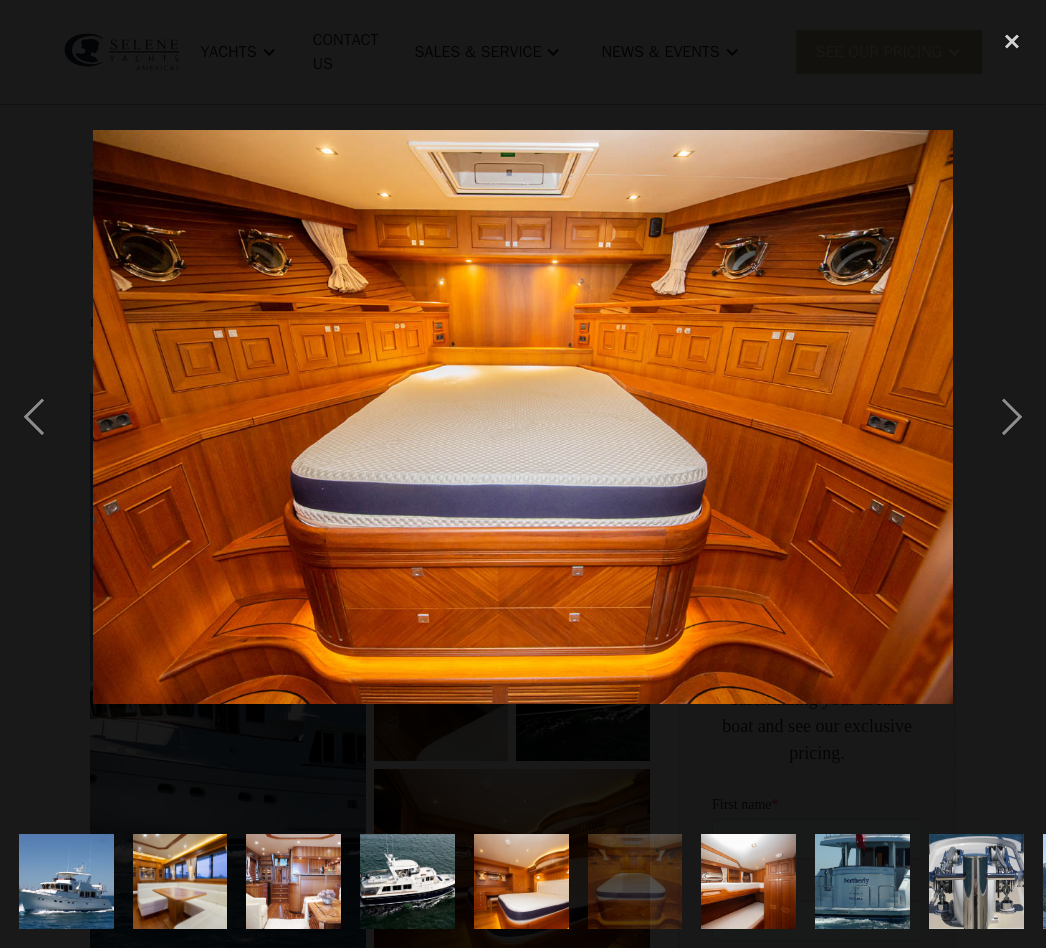 click at bounding box center [1012, 417] 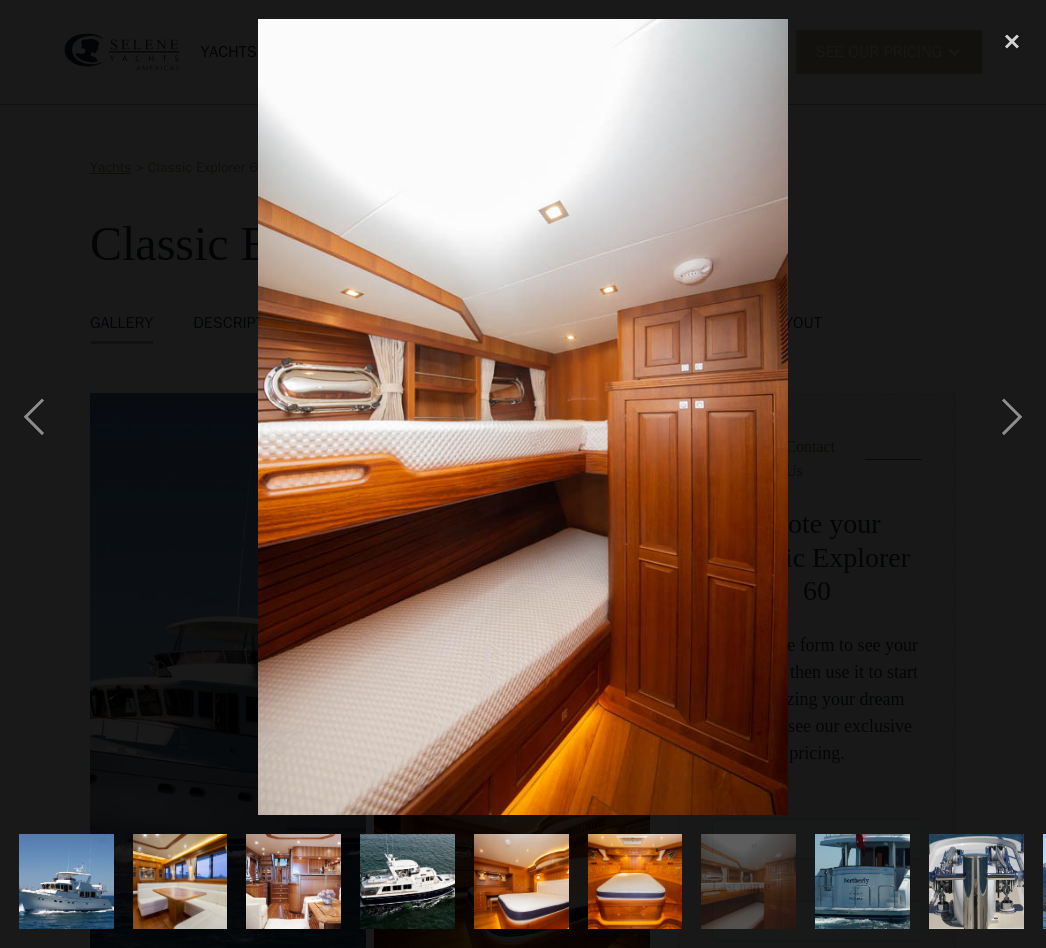 click at bounding box center (1012, 417) 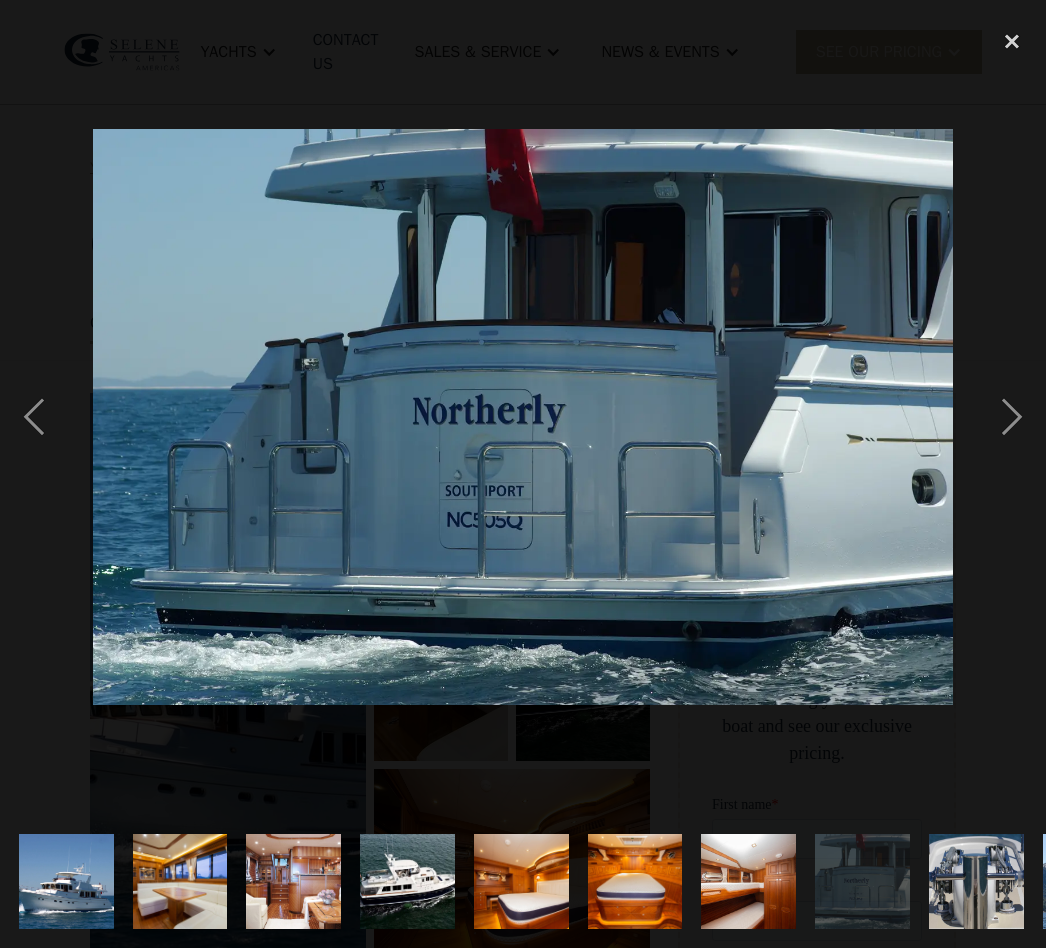 click at bounding box center (1012, 417) 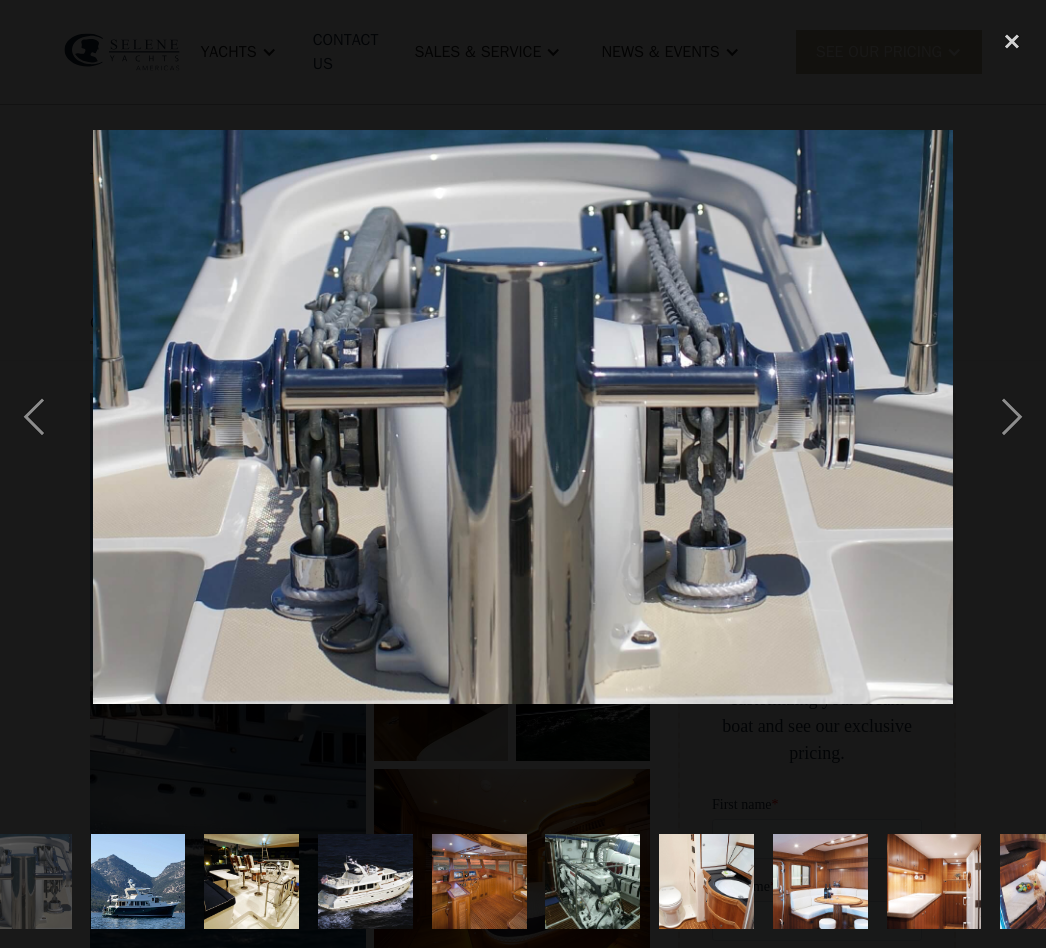 scroll, scrollTop: 0, scrollLeft: 952, axis: horizontal 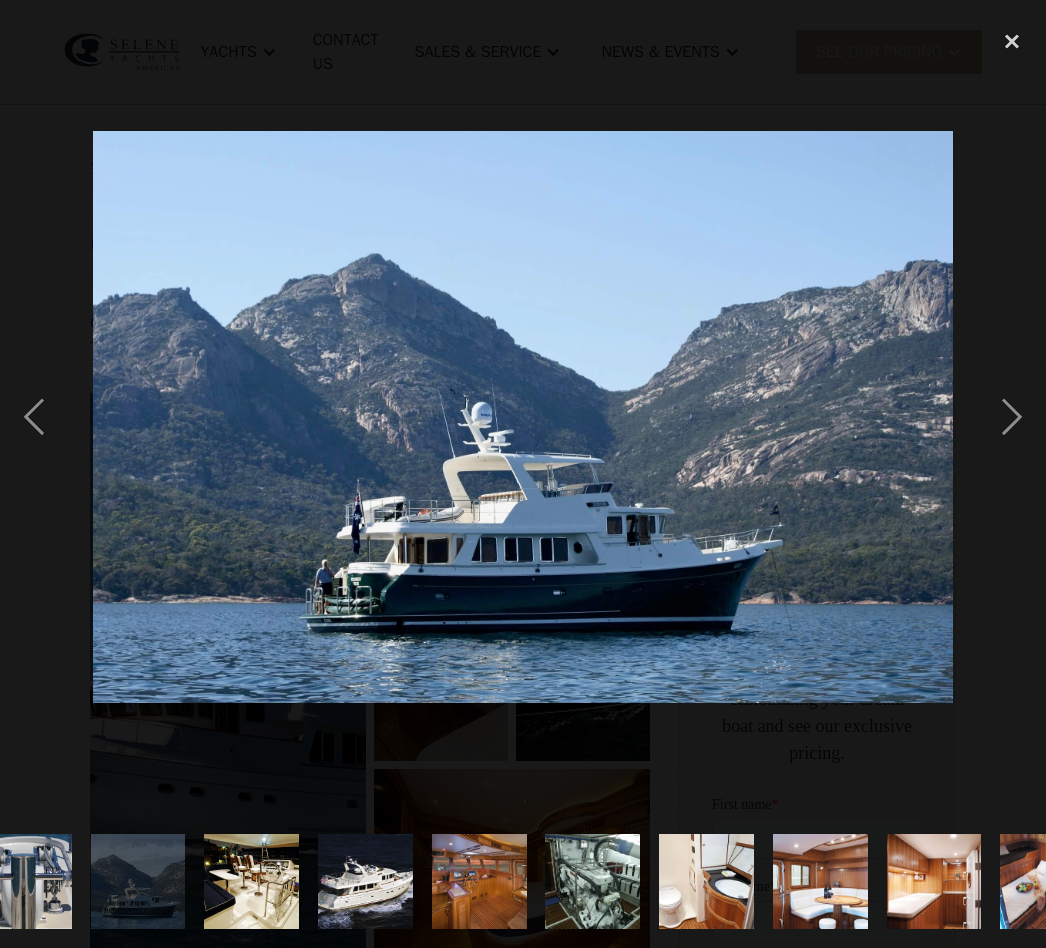 click at bounding box center [1012, 417] 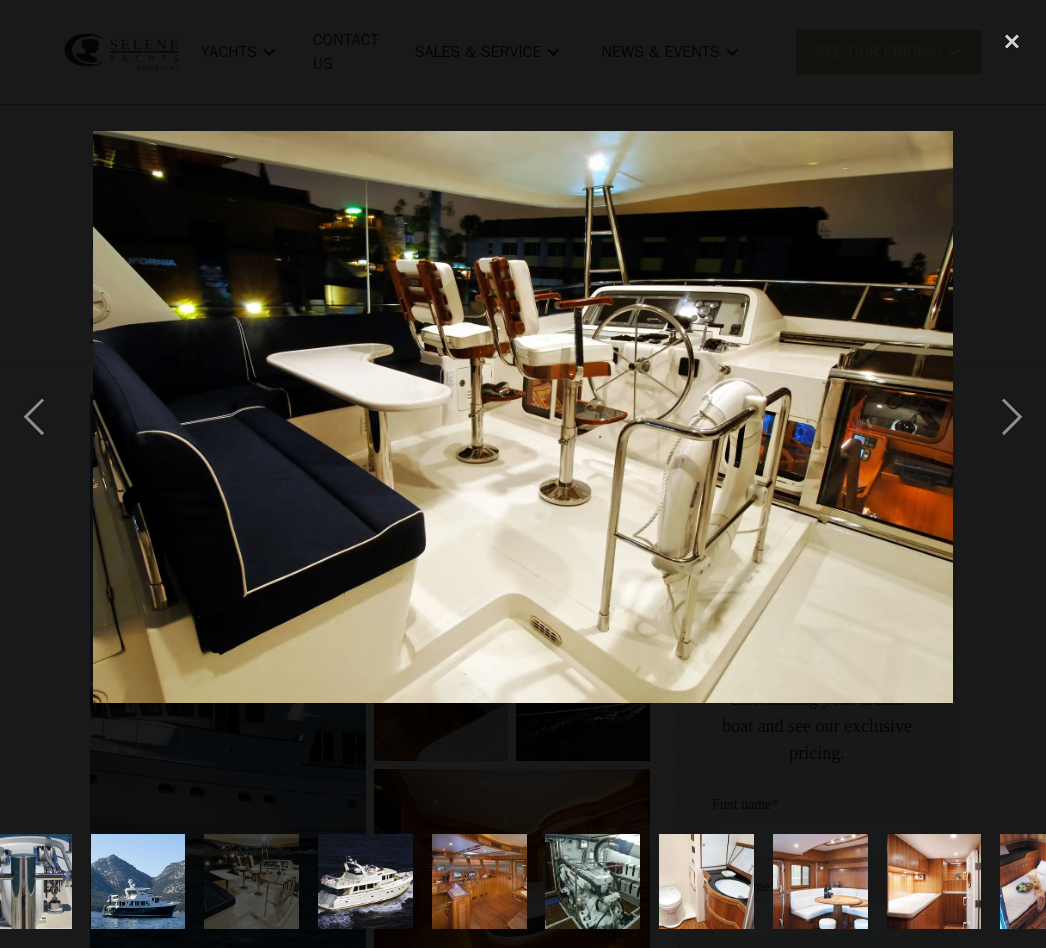click at bounding box center [1012, 417] 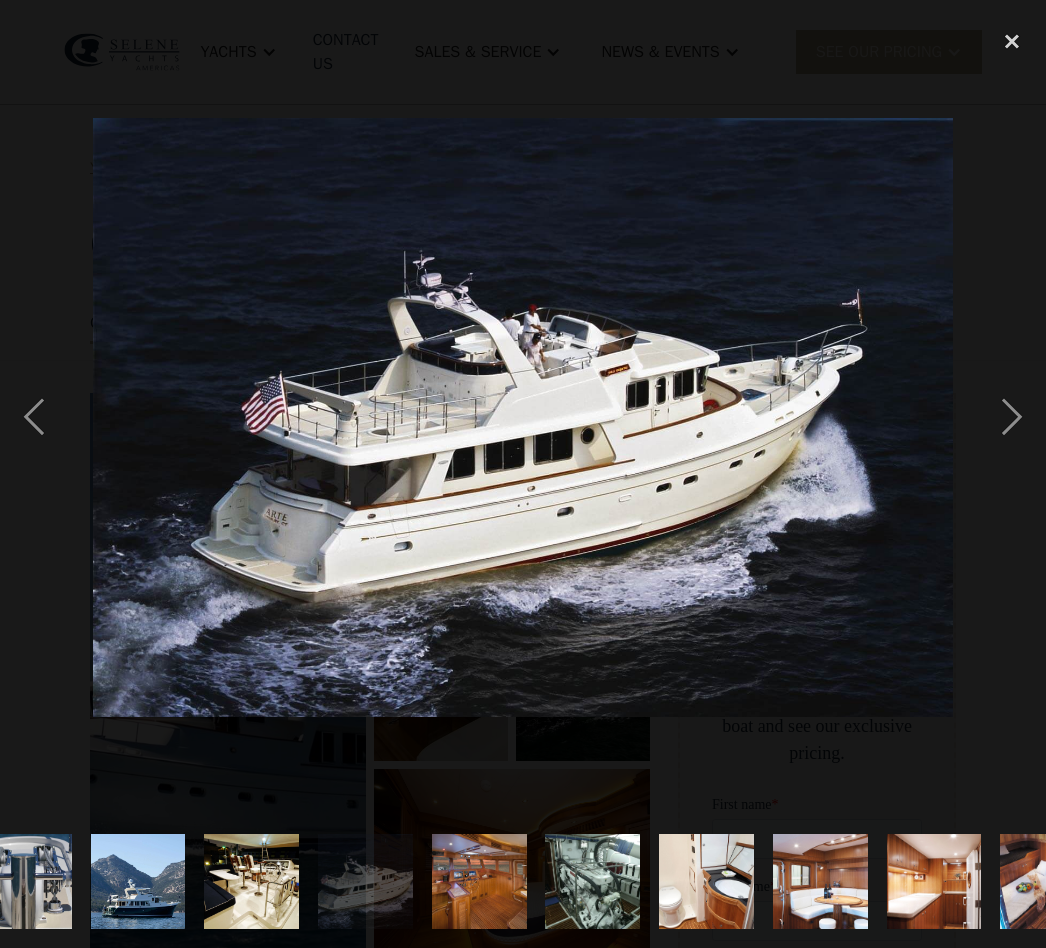 click at bounding box center (1012, 417) 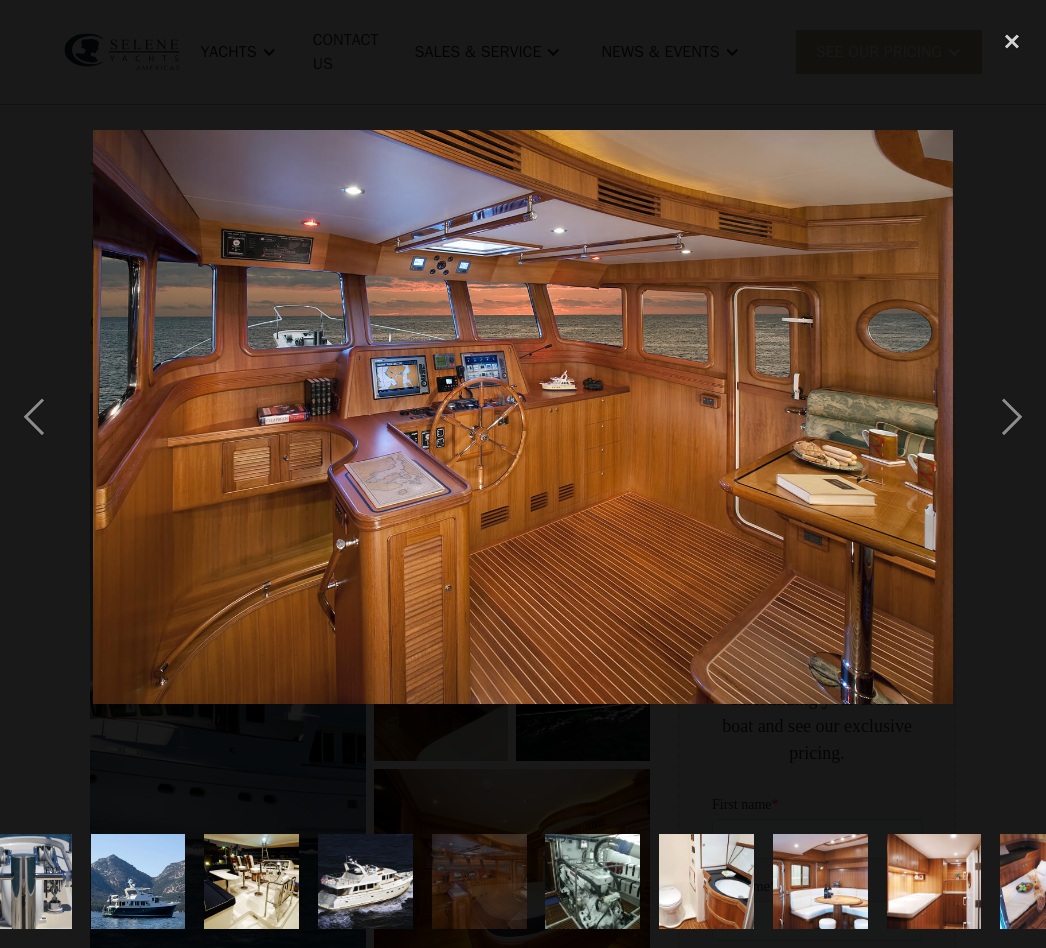 click at bounding box center (1012, 417) 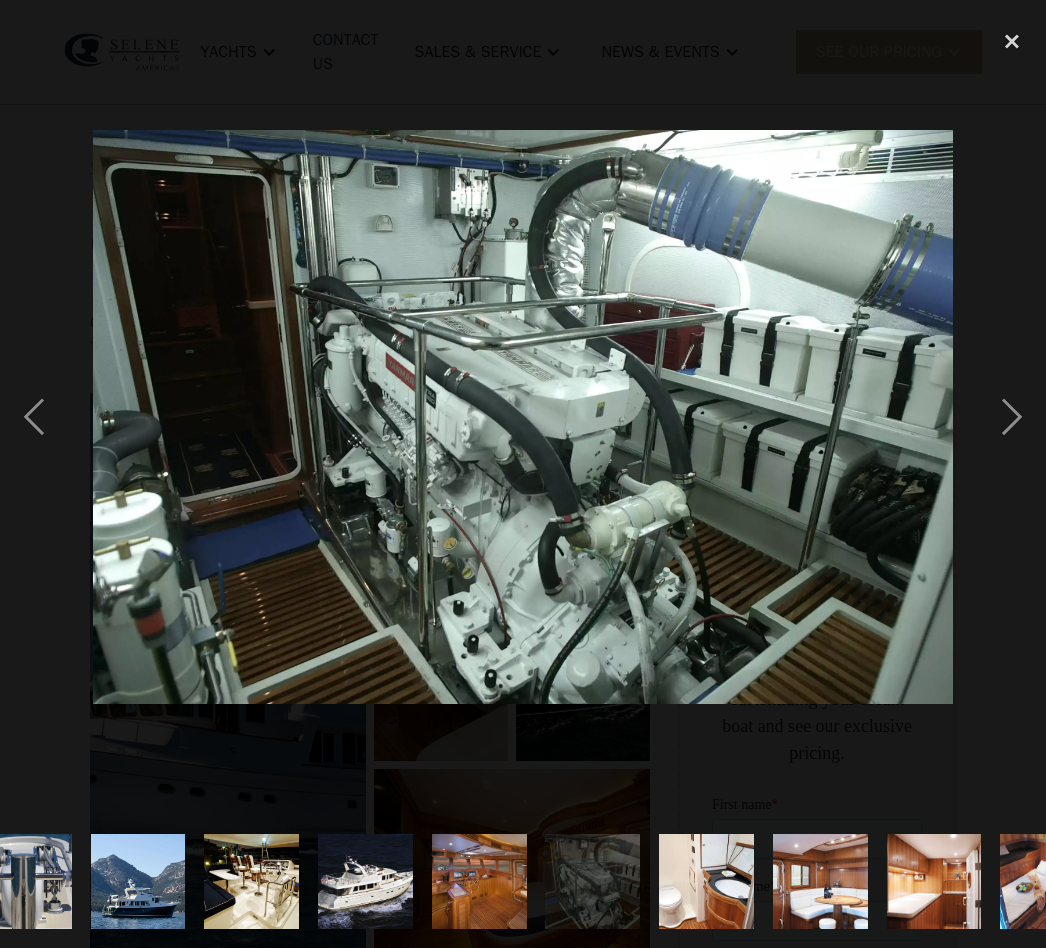 click at bounding box center (1012, 417) 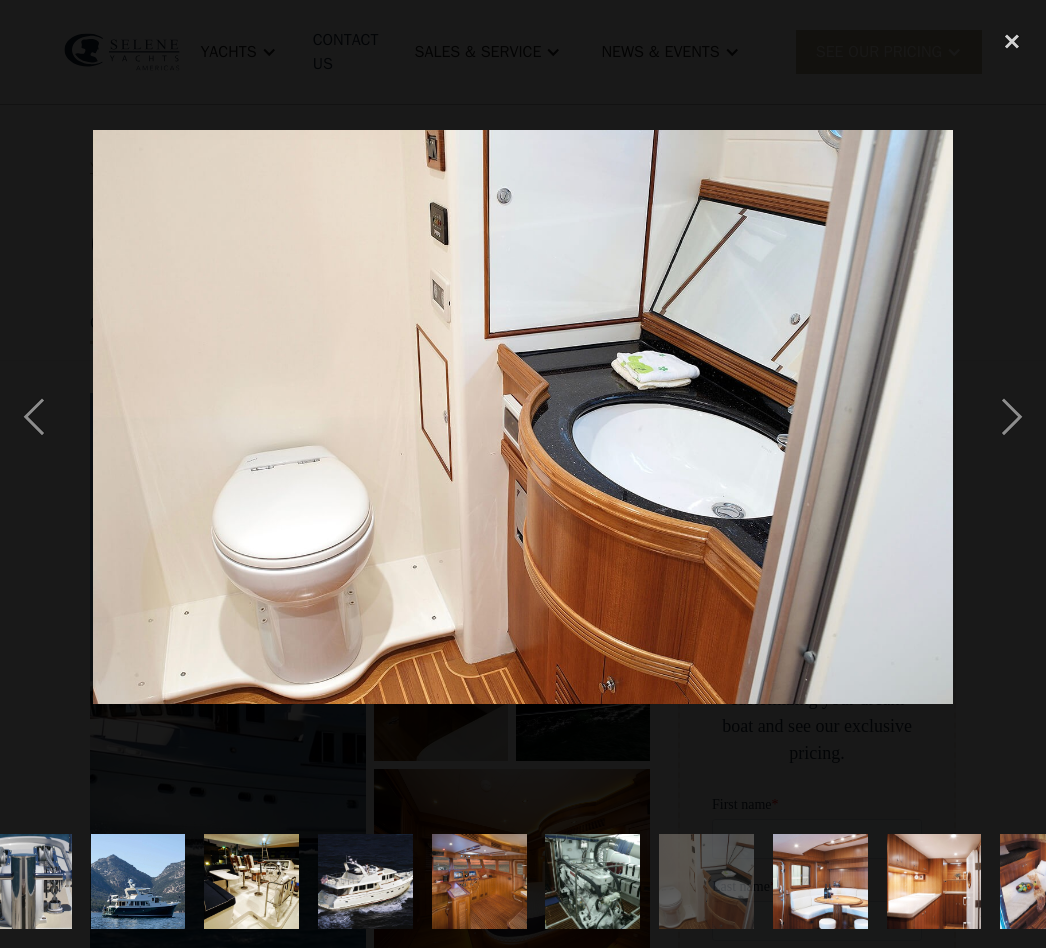 click at bounding box center [1012, 417] 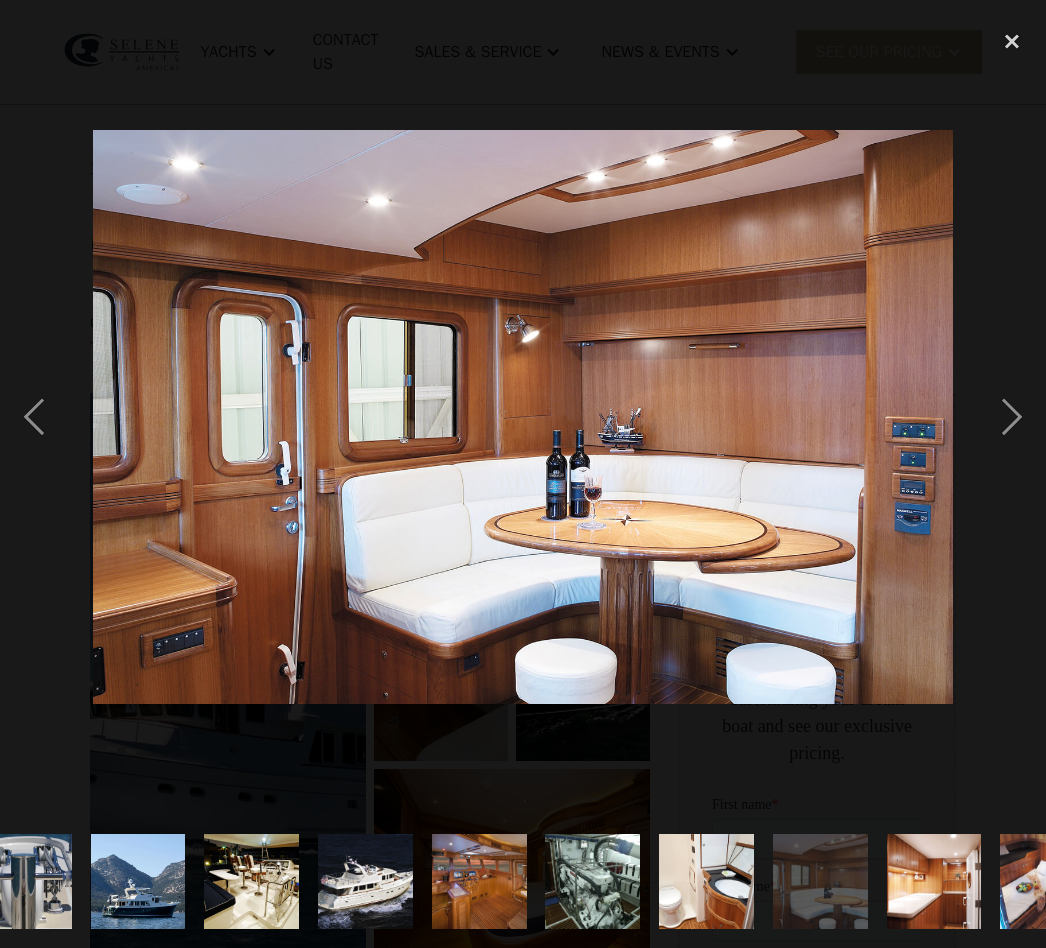 click at bounding box center (1012, 417) 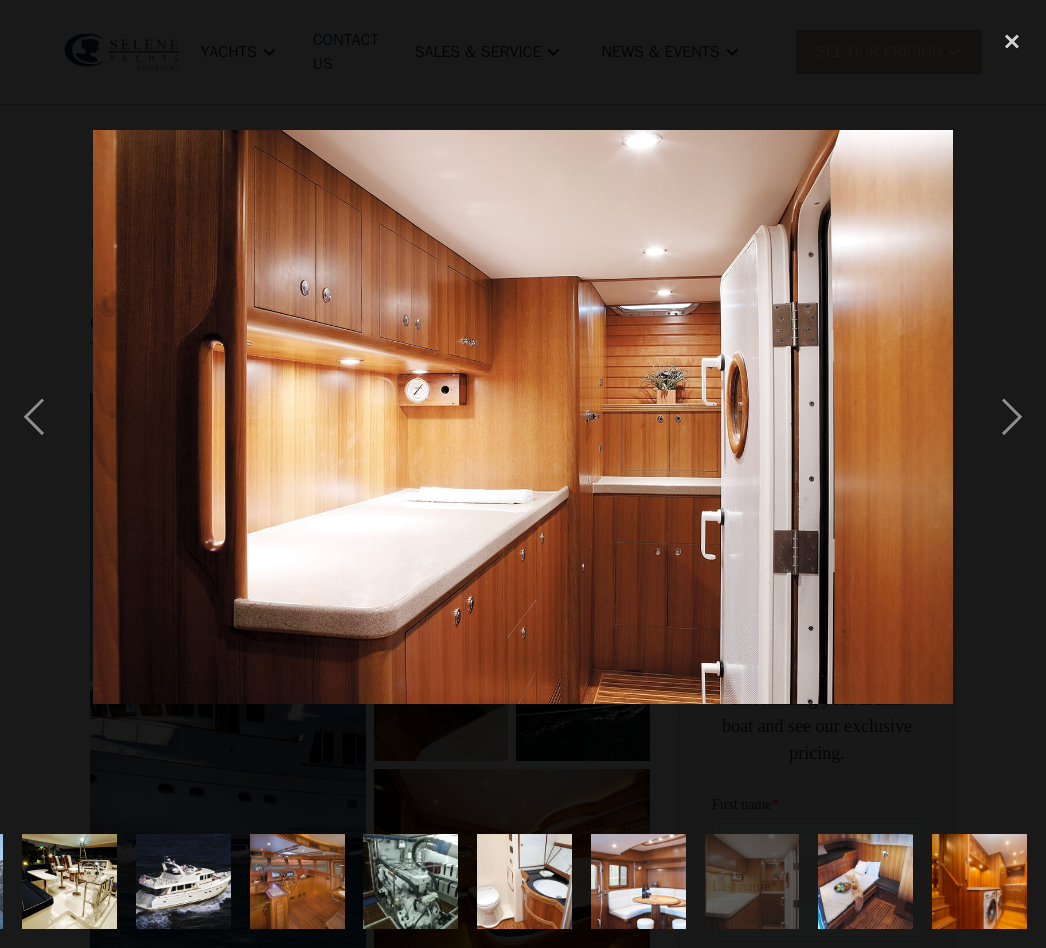 scroll, scrollTop: 0, scrollLeft: 1211, axis: horizontal 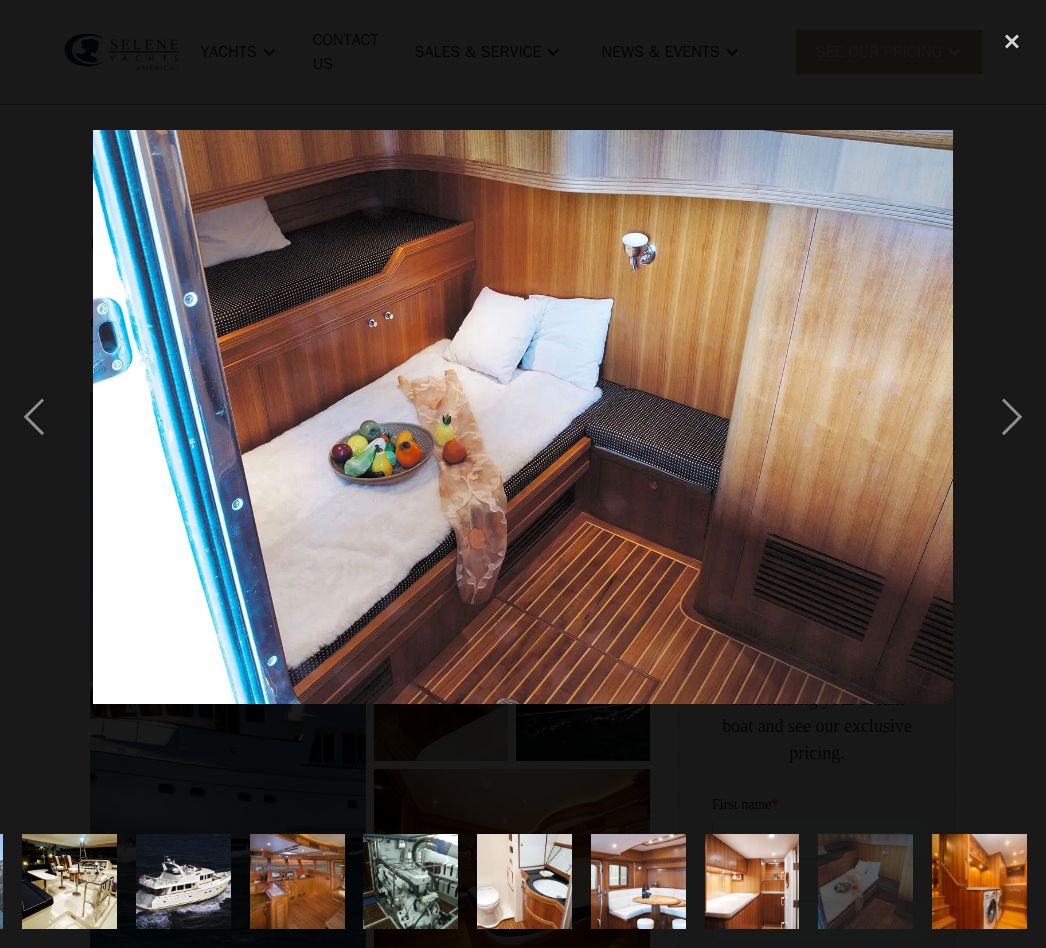 click at bounding box center [1012, 417] 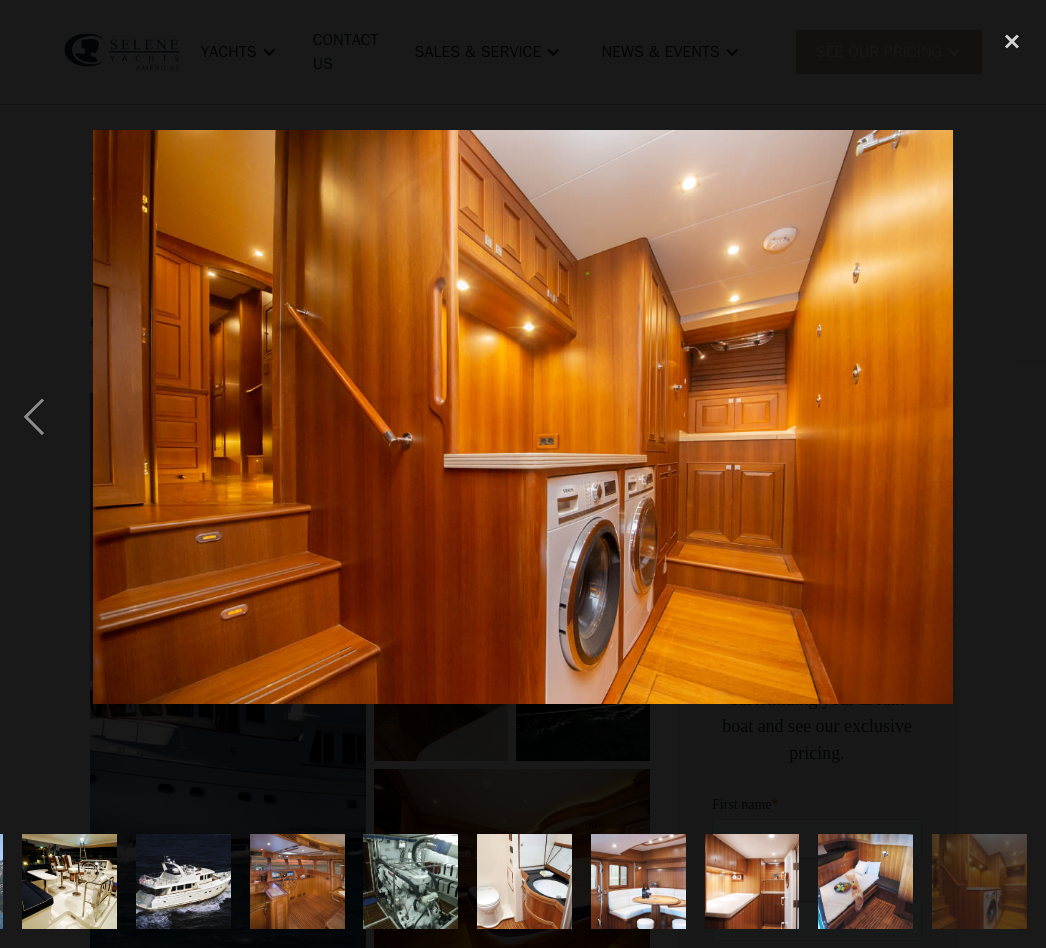 click at bounding box center (69, 881) 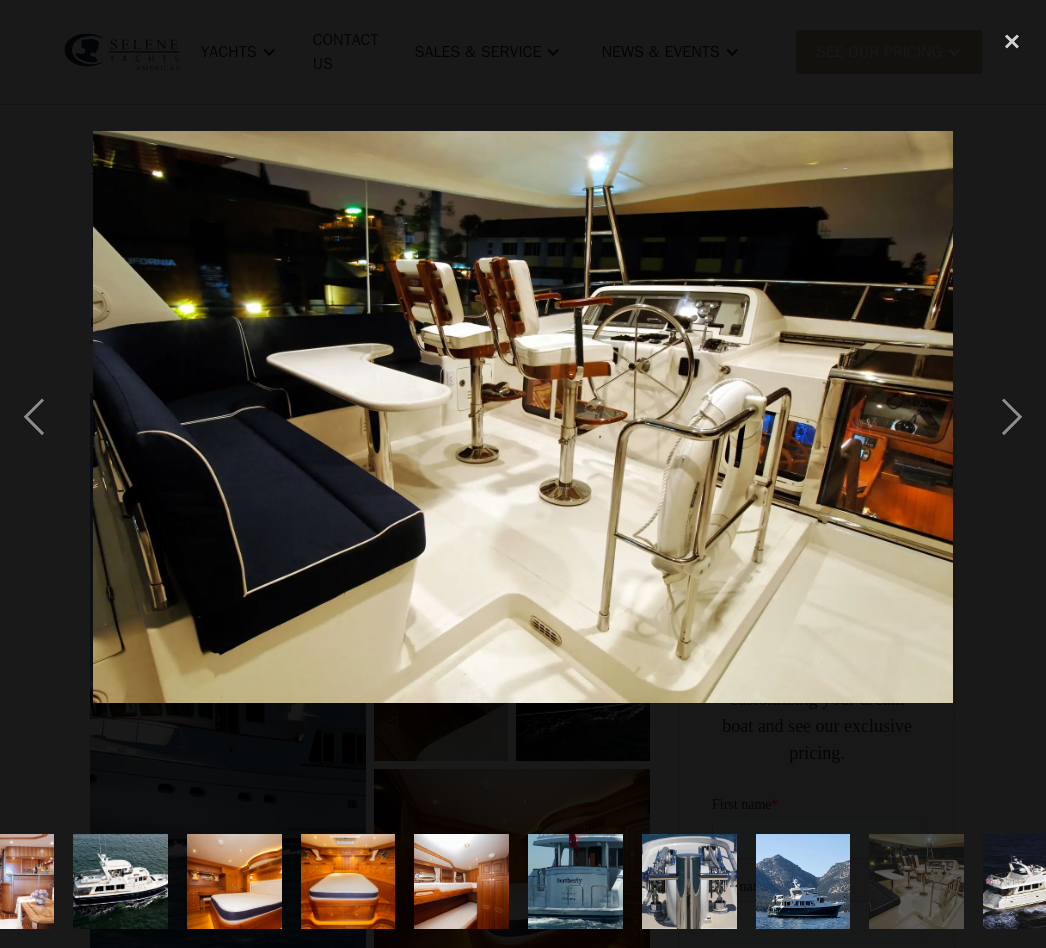 scroll, scrollTop: 0, scrollLeft: 259, axis: horizontal 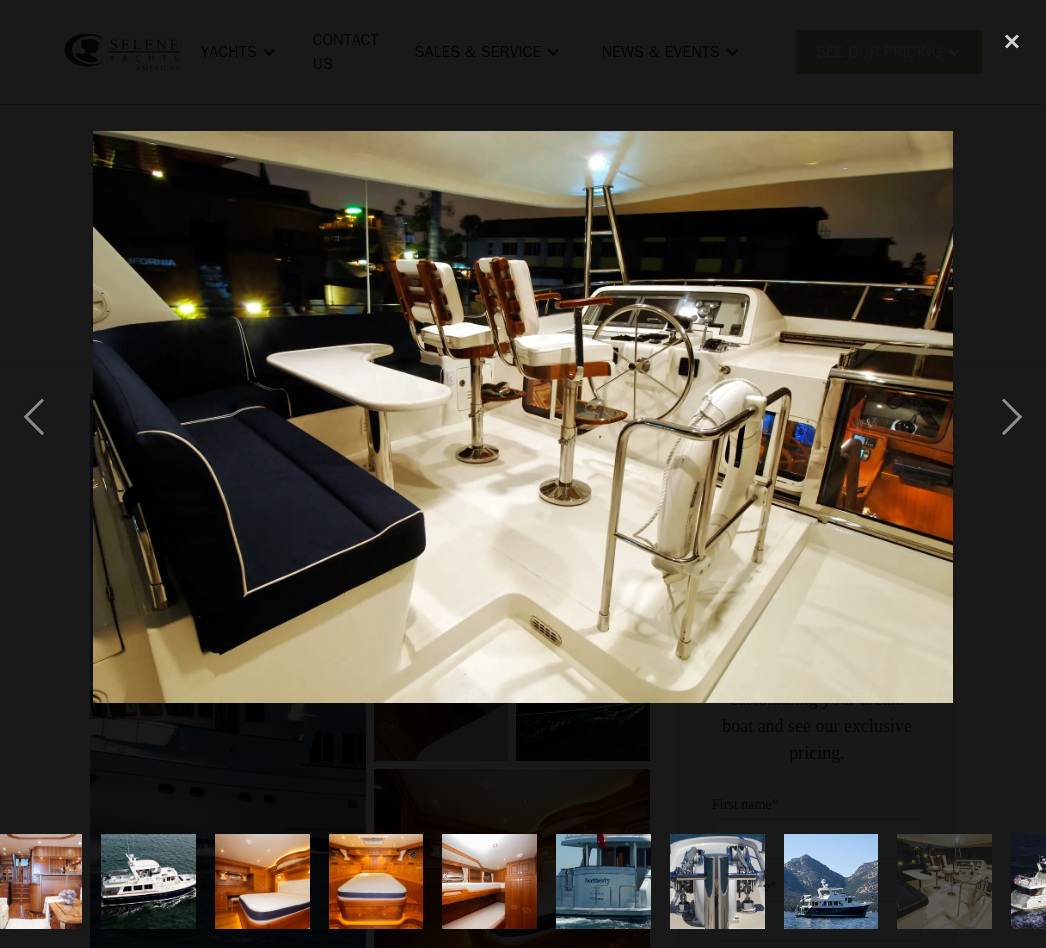 click at bounding box center [376, 881] 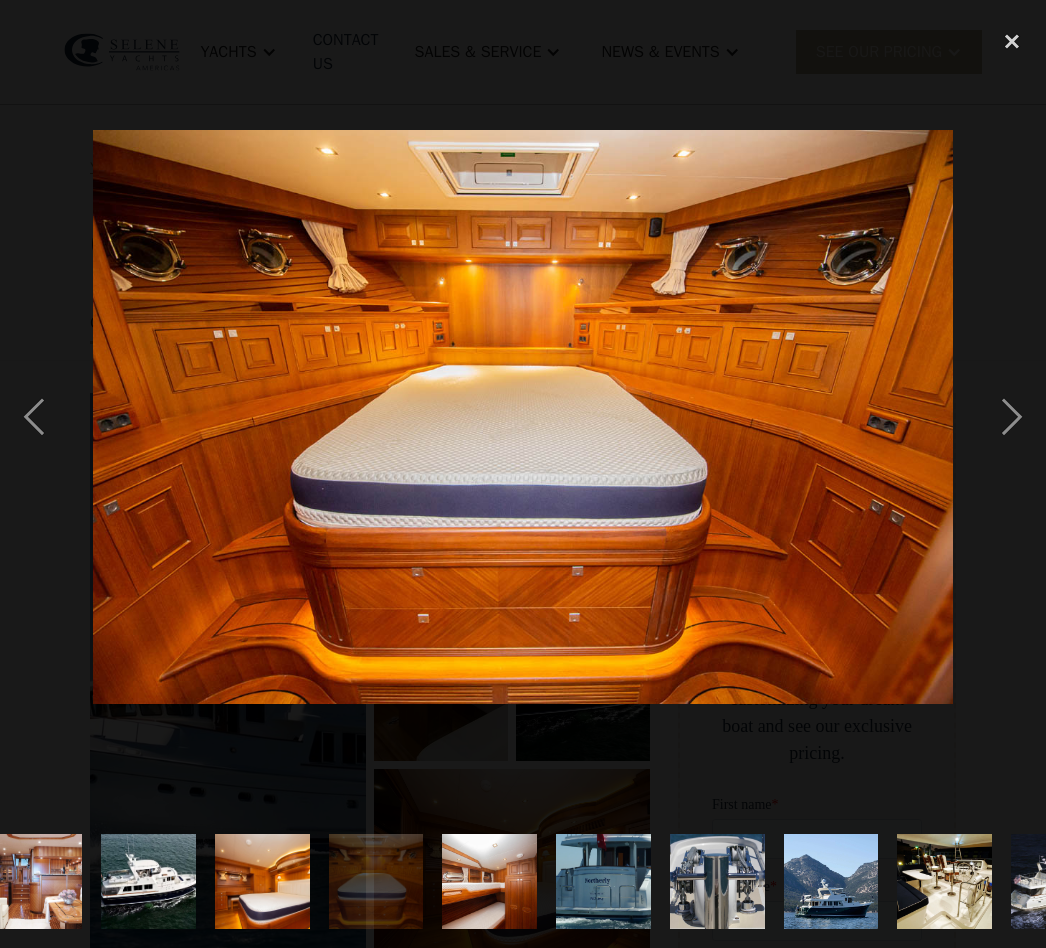 click at bounding box center (1012, 417) 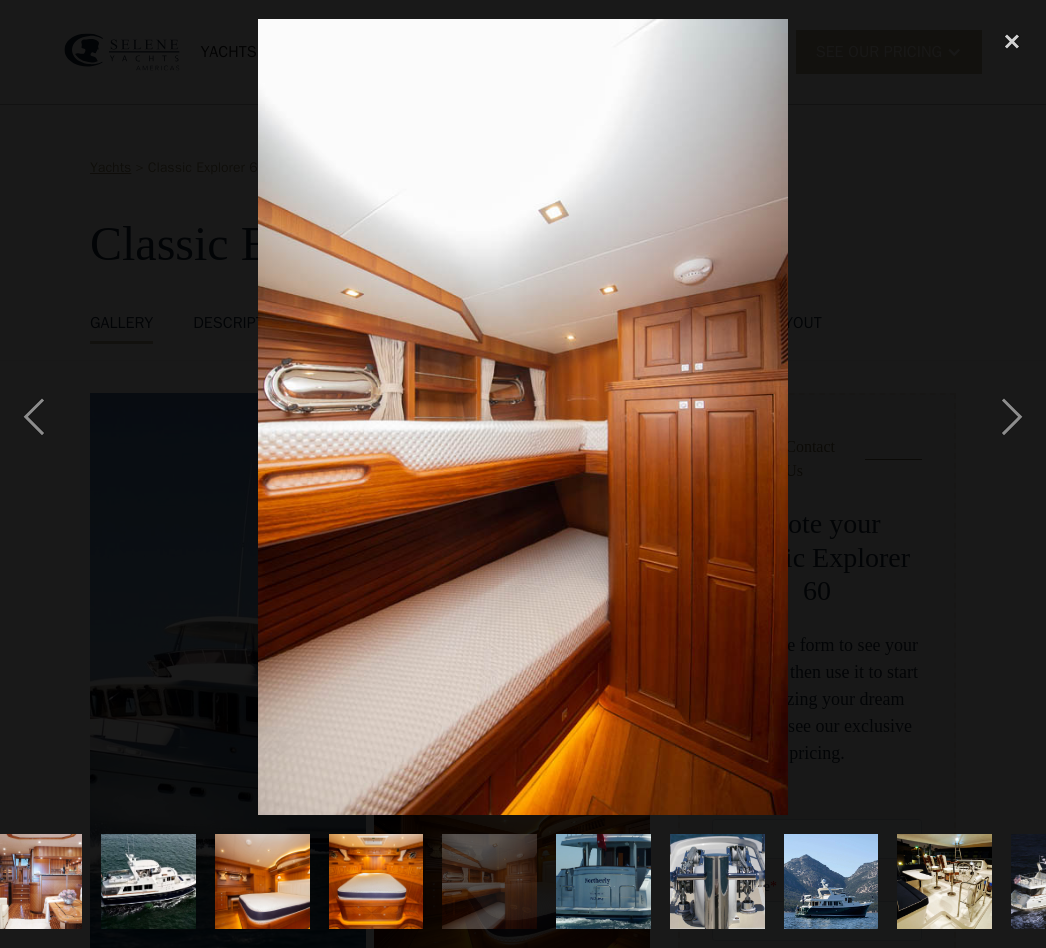 click at bounding box center [1012, 417] 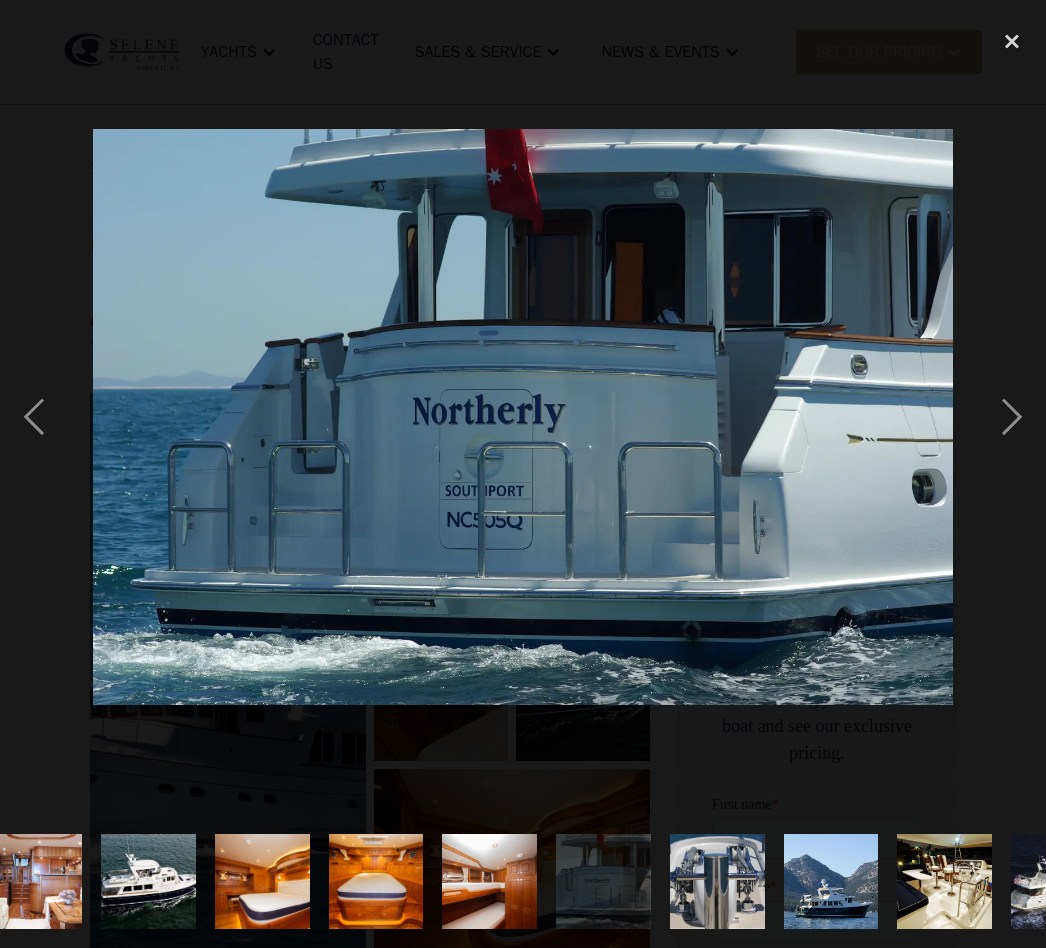 click at bounding box center (1012, 417) 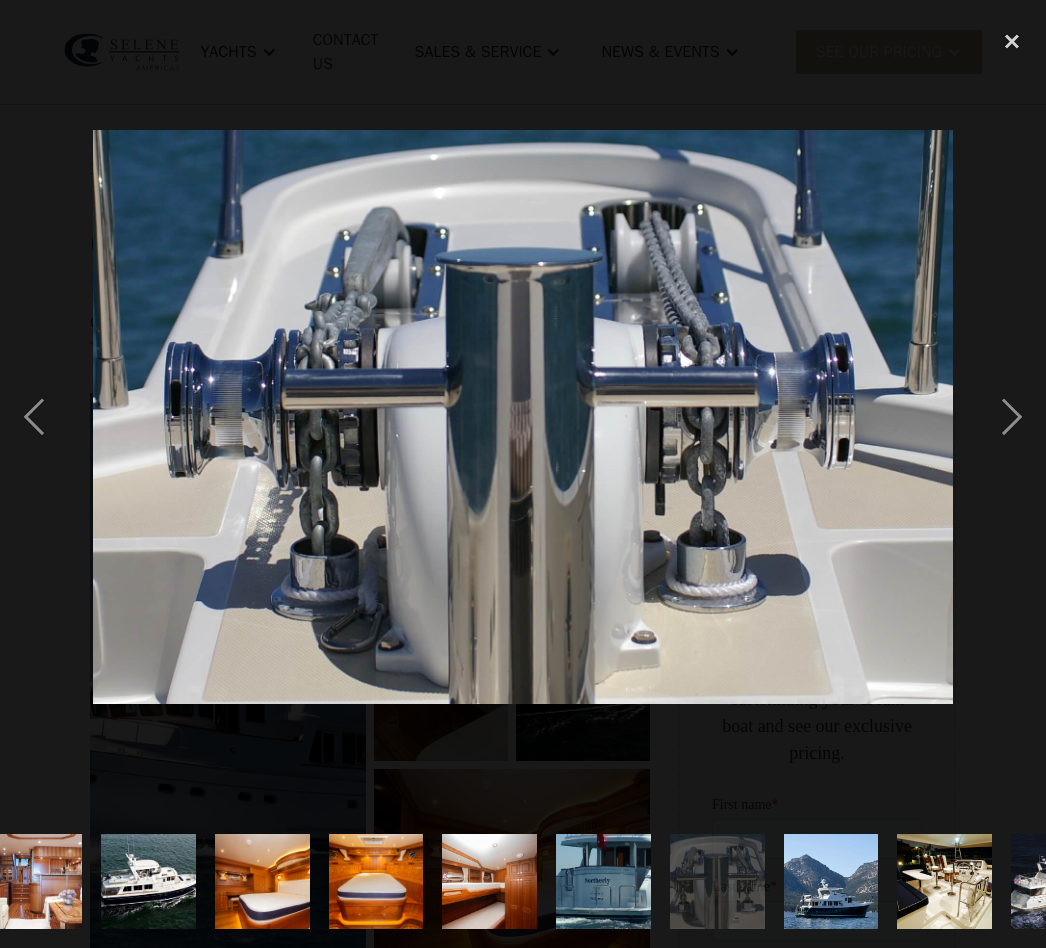 click at bounding box center (1012, 417) 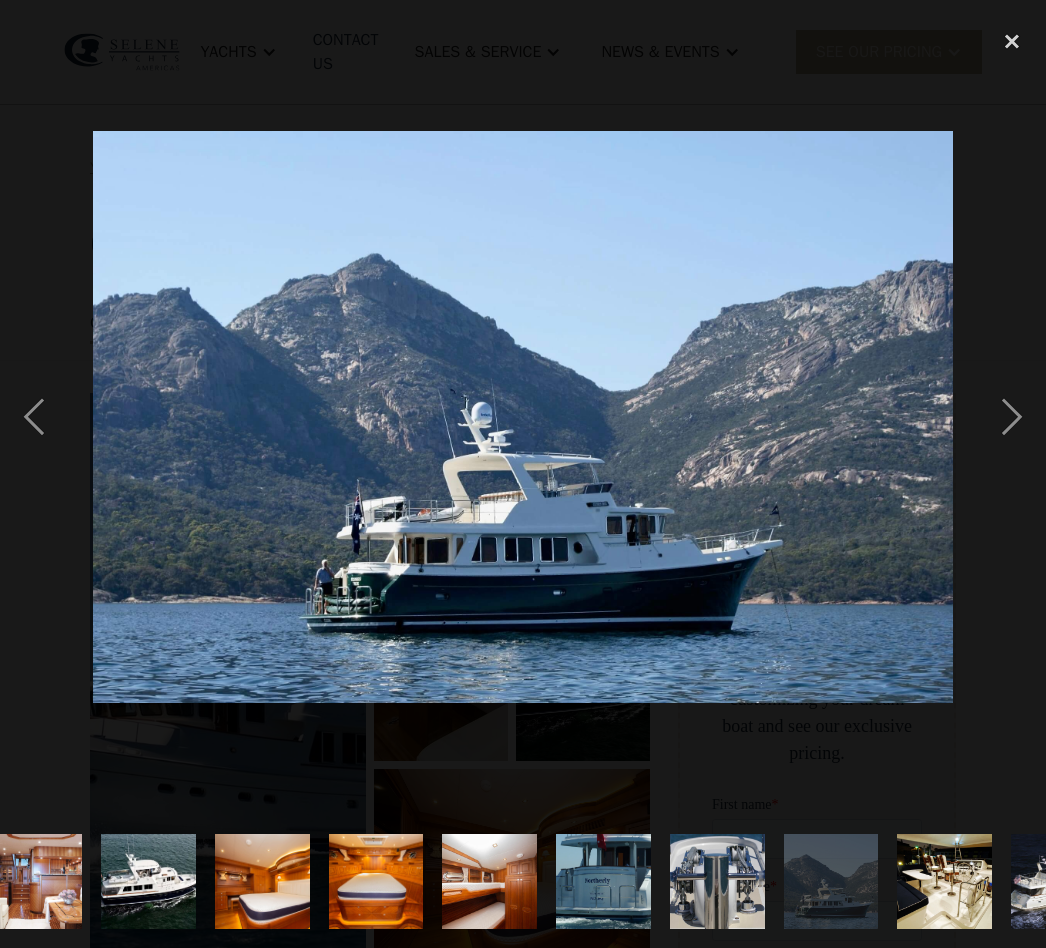 click at bounding box center (1012, 417) 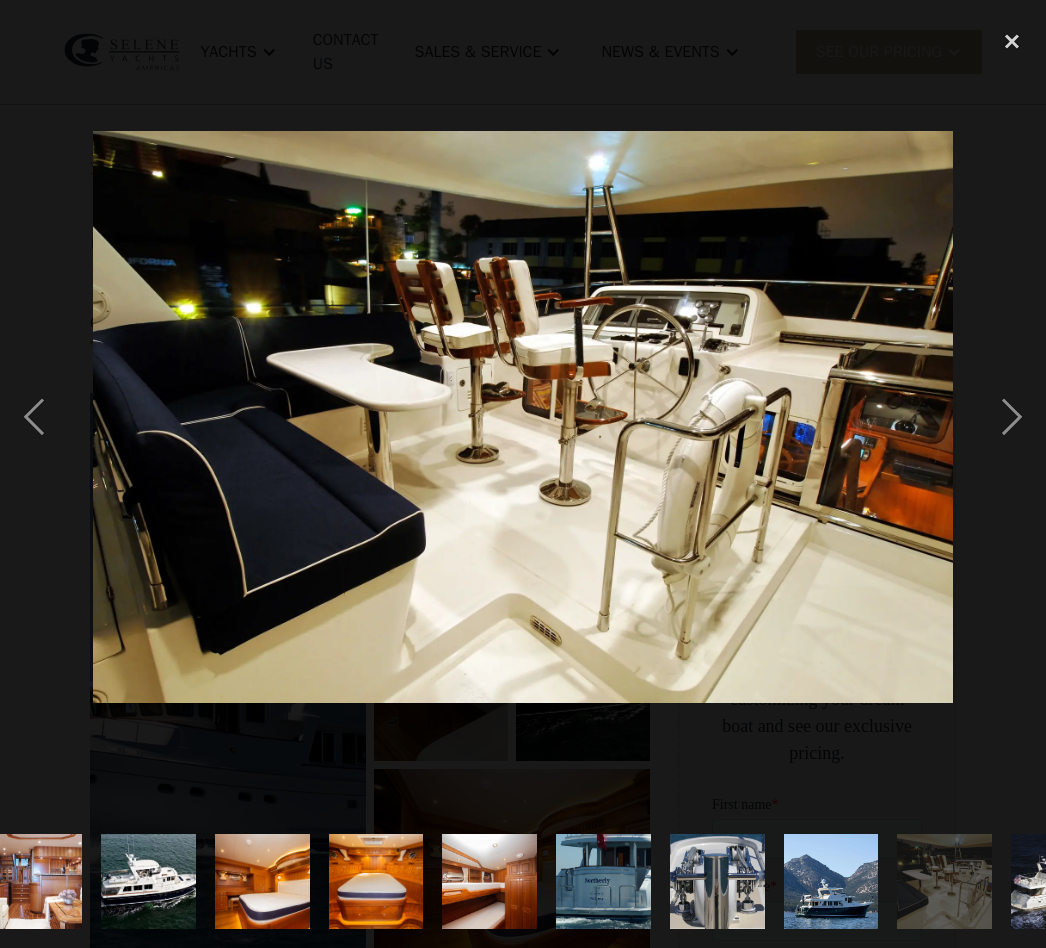 click at bounding box center (1012, 417) 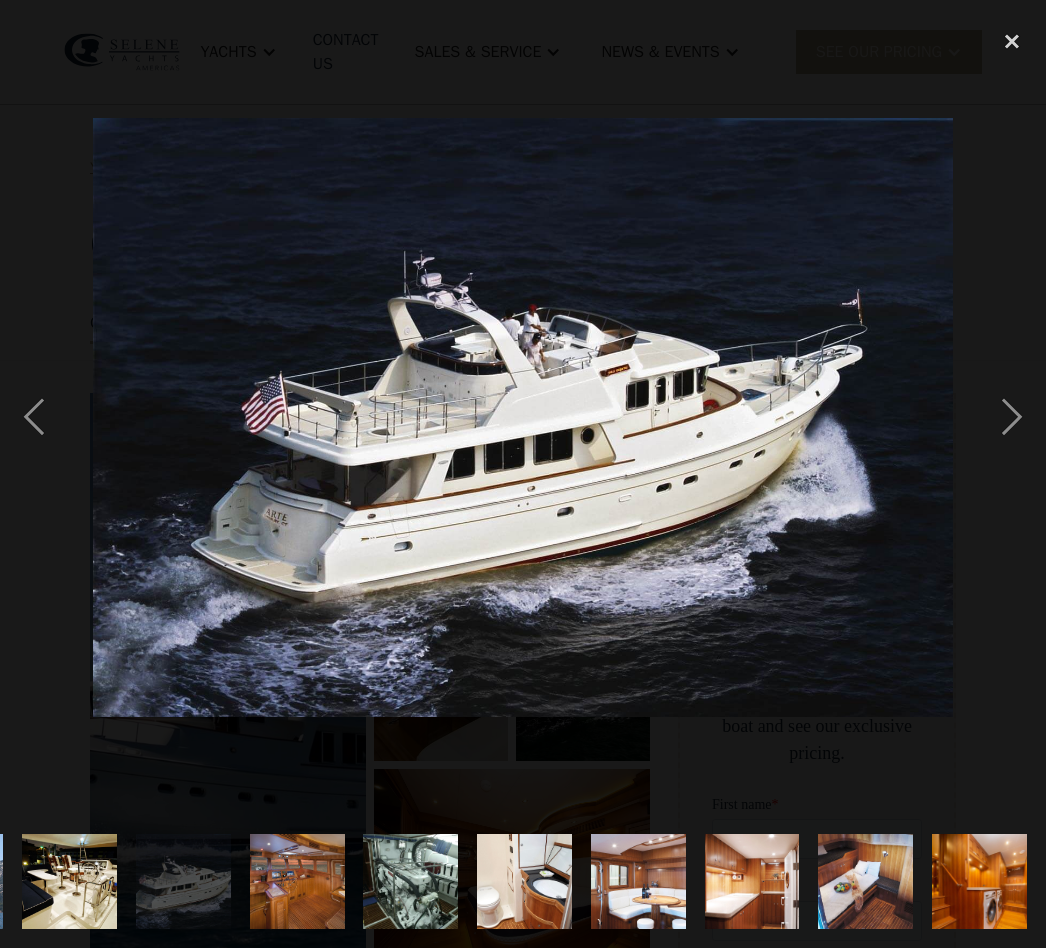 scroll, scrollTop: 0, scrollLeft: 1211, axis: horizontal 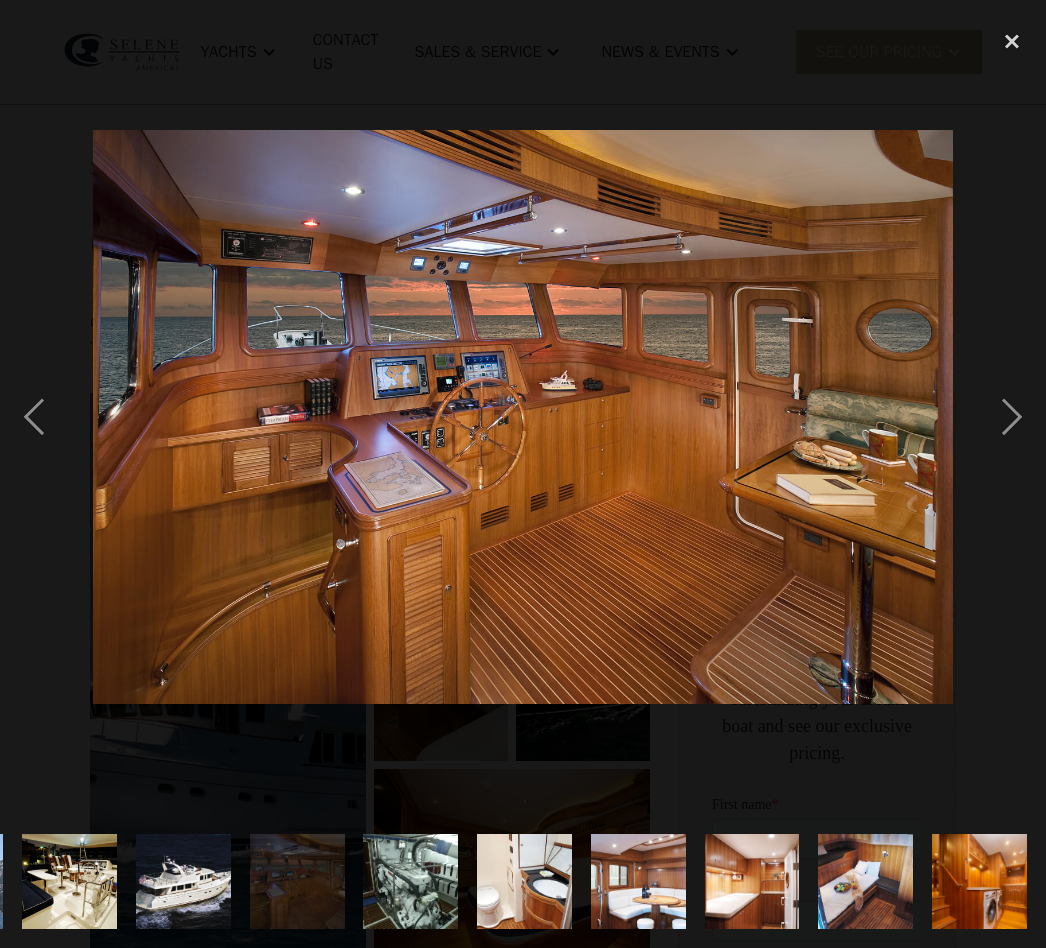 click at bounding box center [1012, 417] 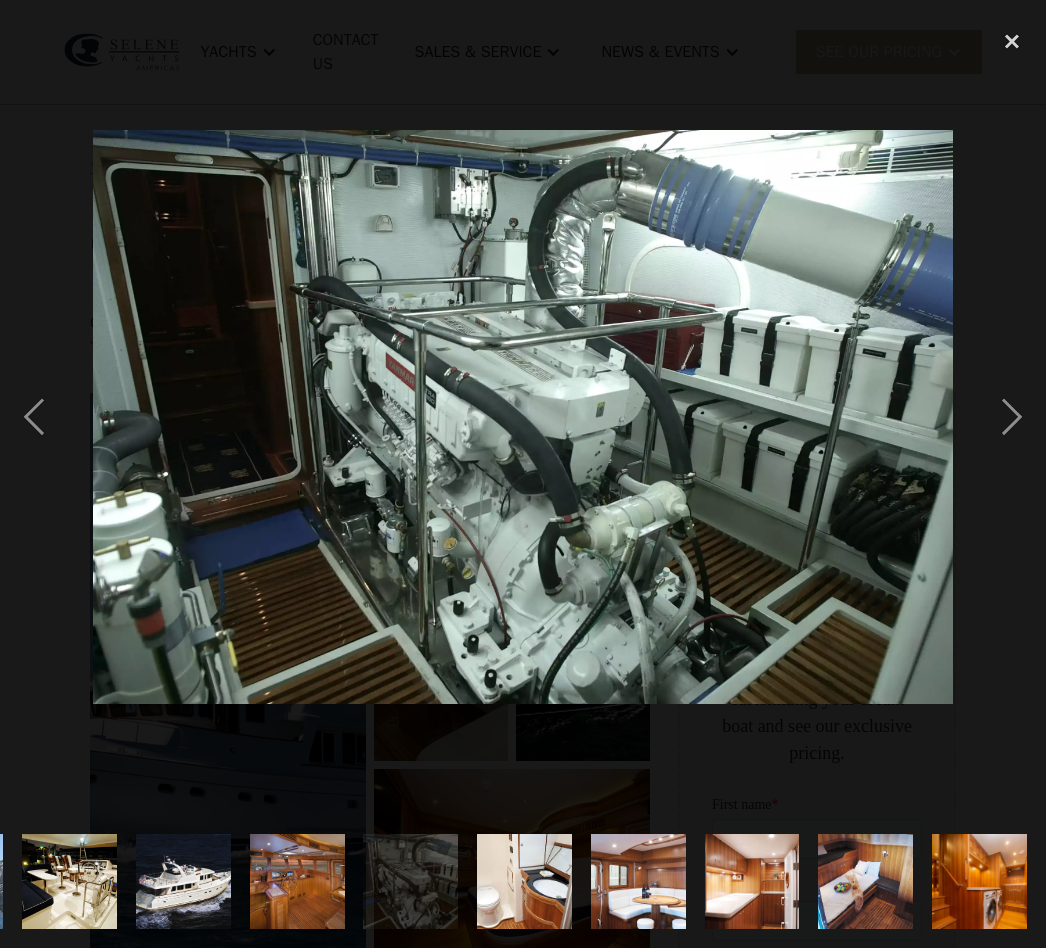 click at bounding box center [1012, 41] 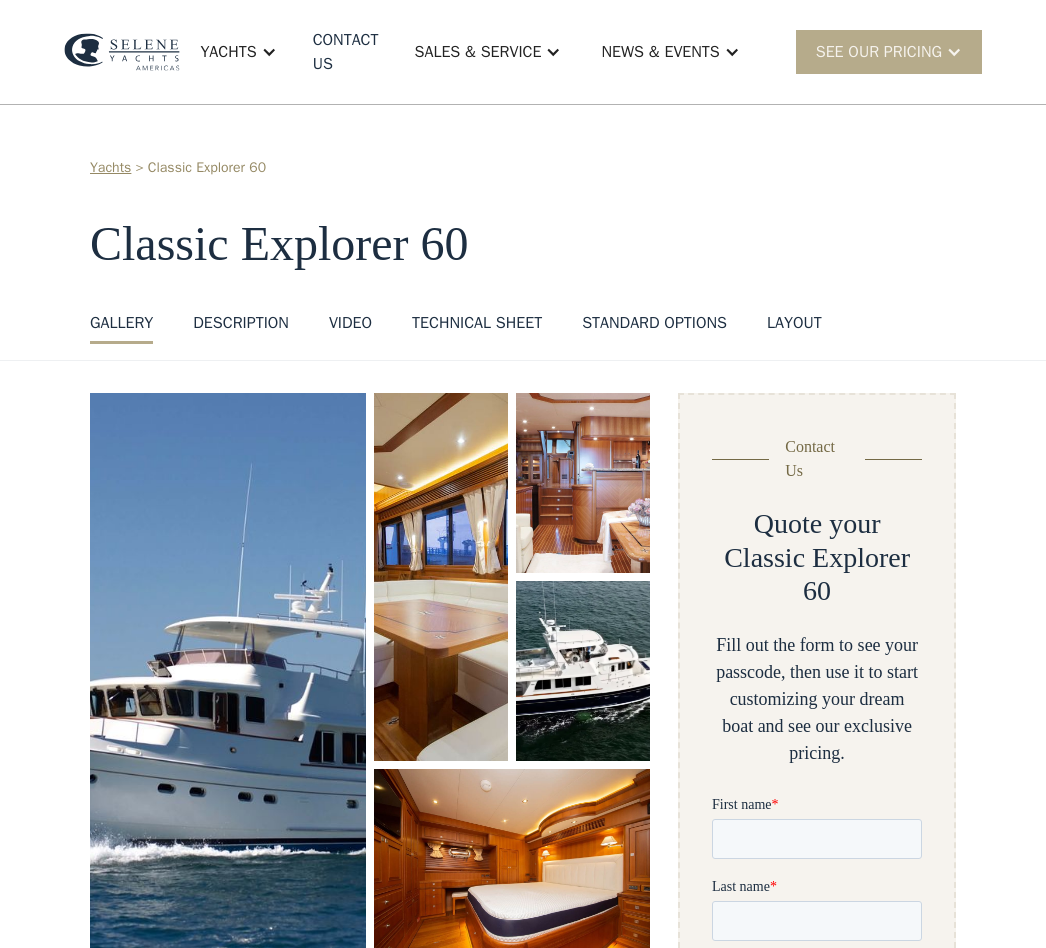 scroll, scrollTop: 0, scrollLeft: 0, axis: both 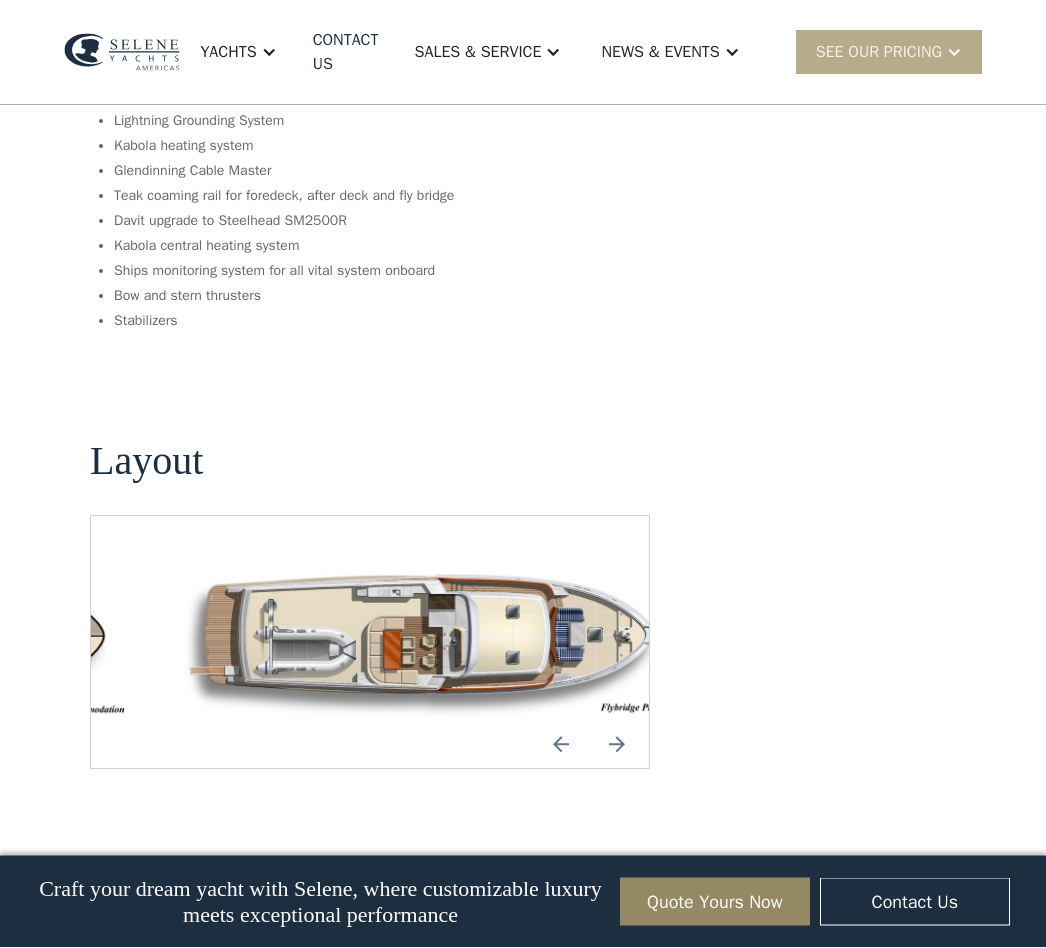 click on "Yachts" at bounding box center [238, 52] 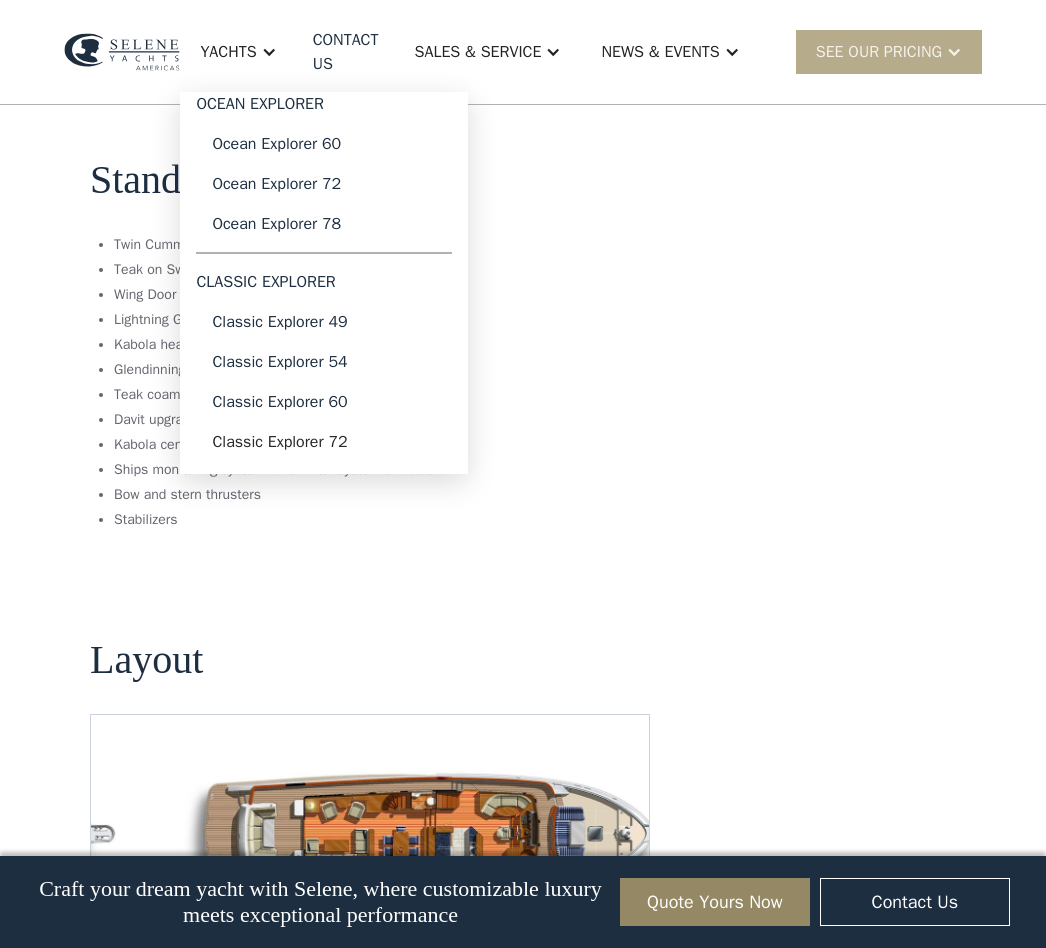 scroll, scrollTop: 2257, scrollLeft: 0, axis: vertical 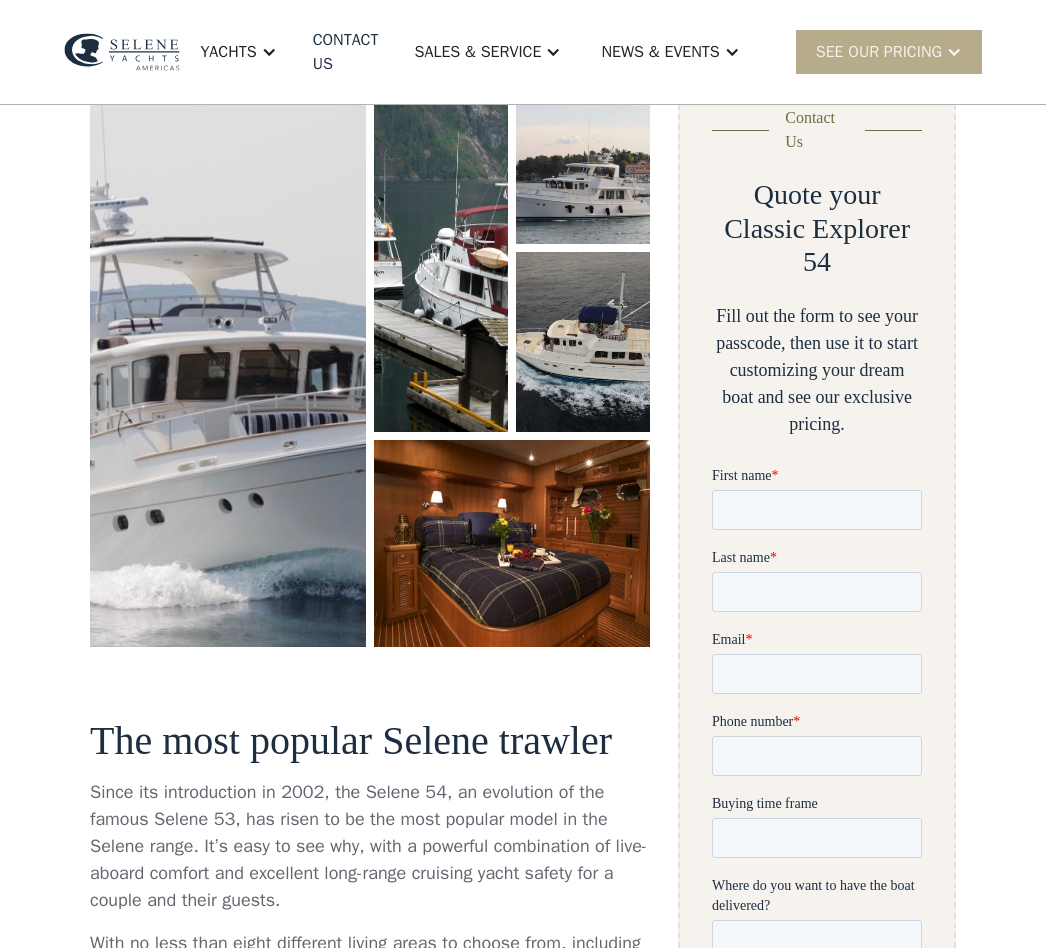 click at bounding box center [228, 355] 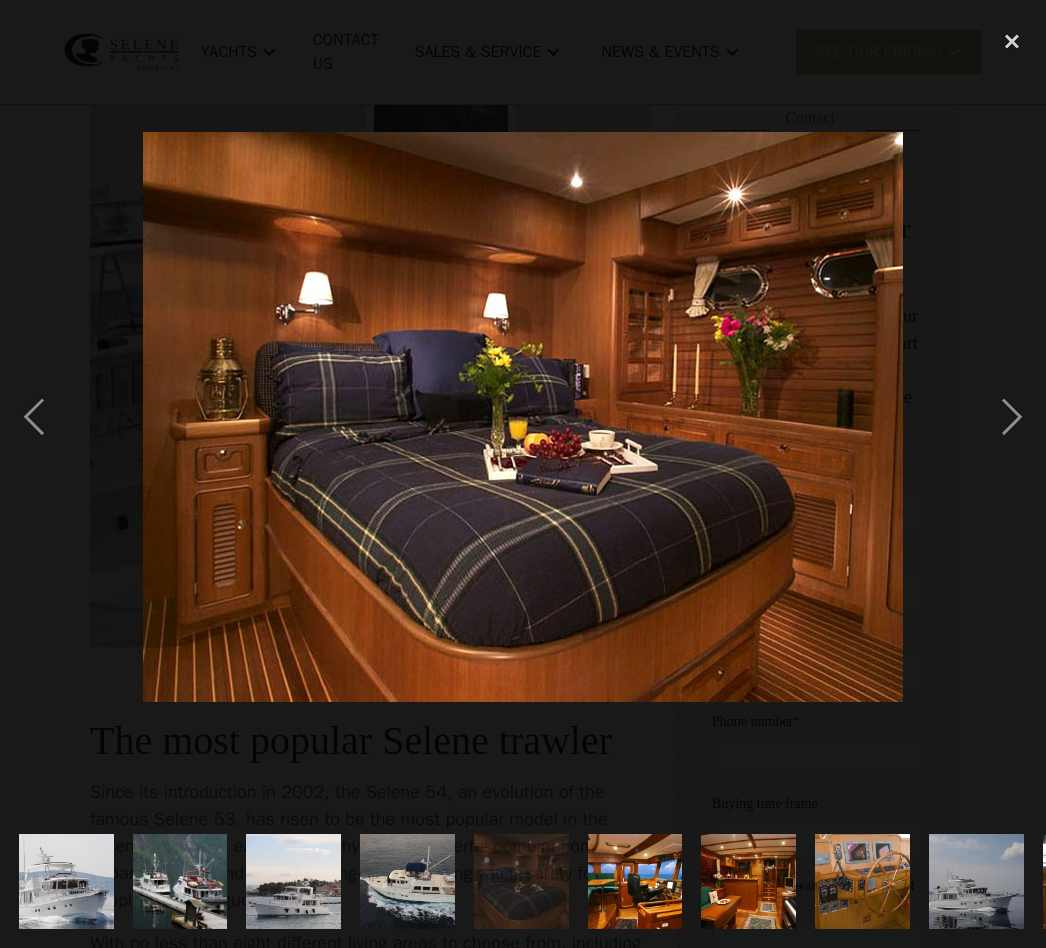 click at bounding box center (1012, 417) 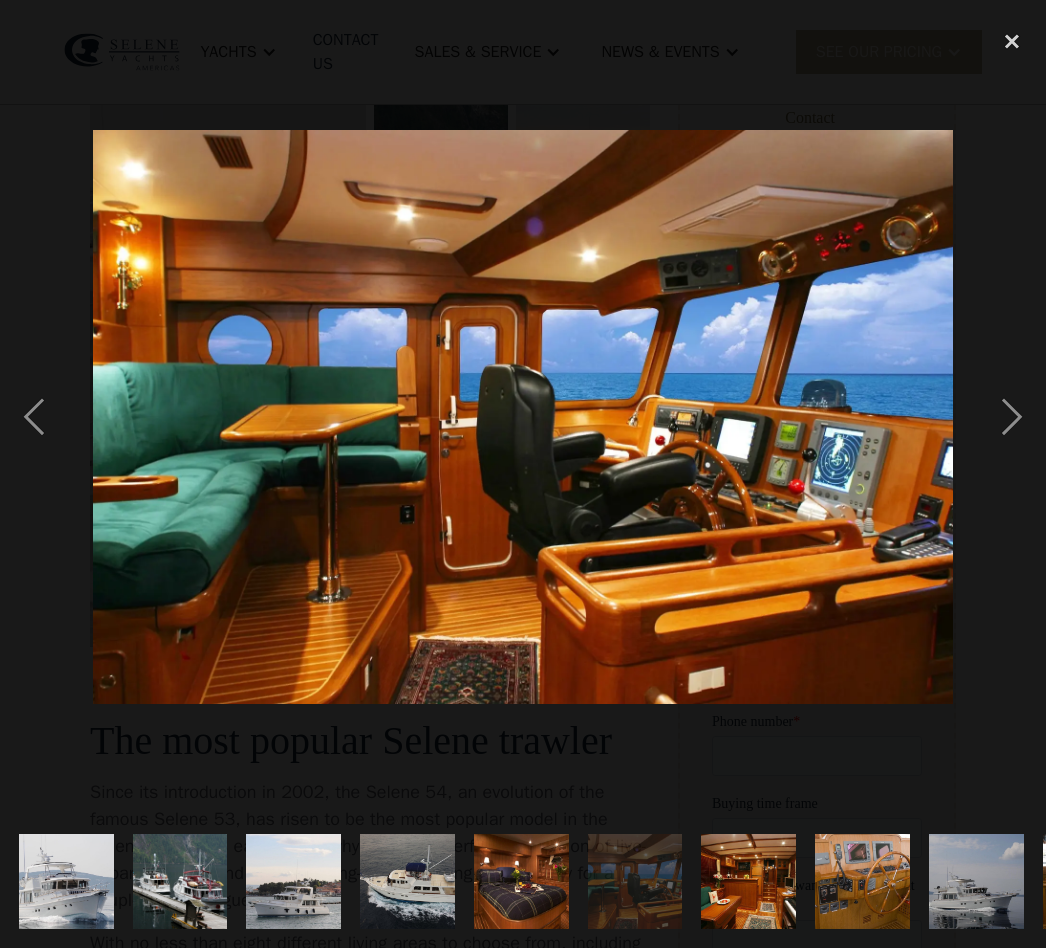 click at bounding box center (1012, 417) 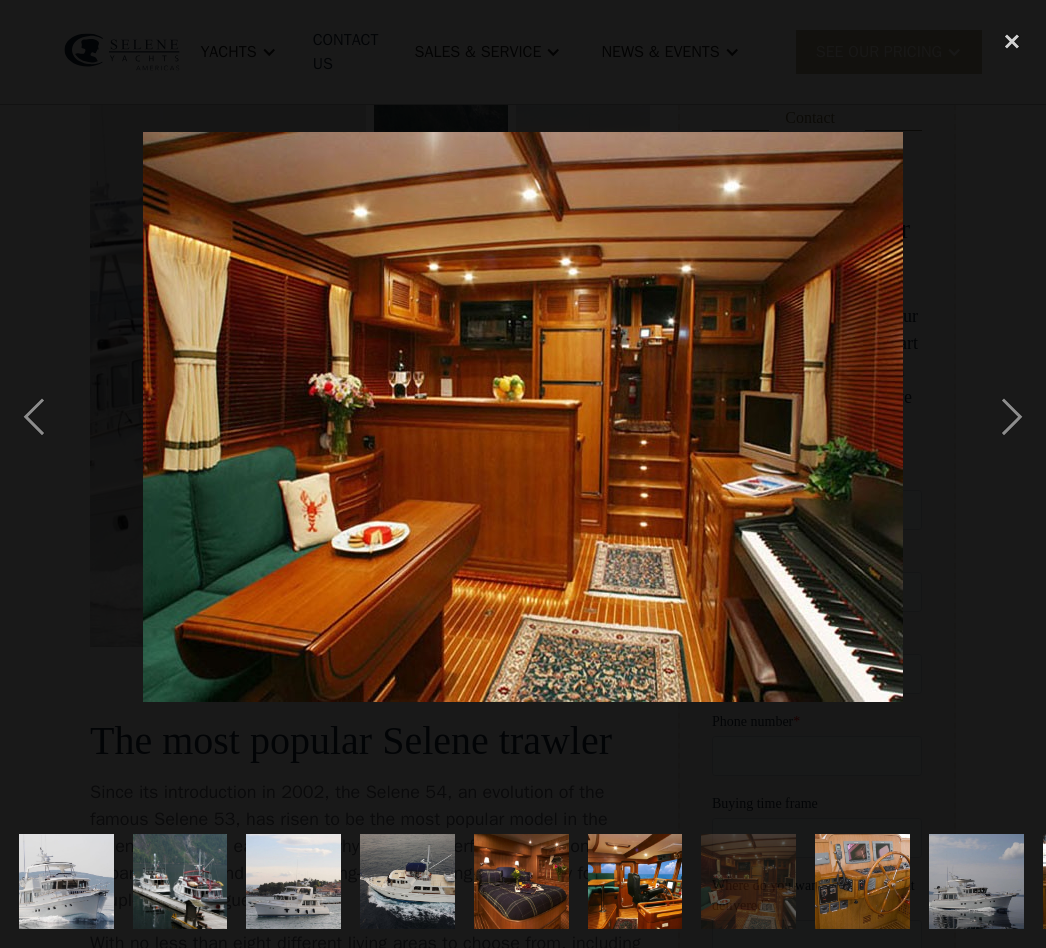 scroll, scrollTop: 0, scrollLeft: 0, axis: both 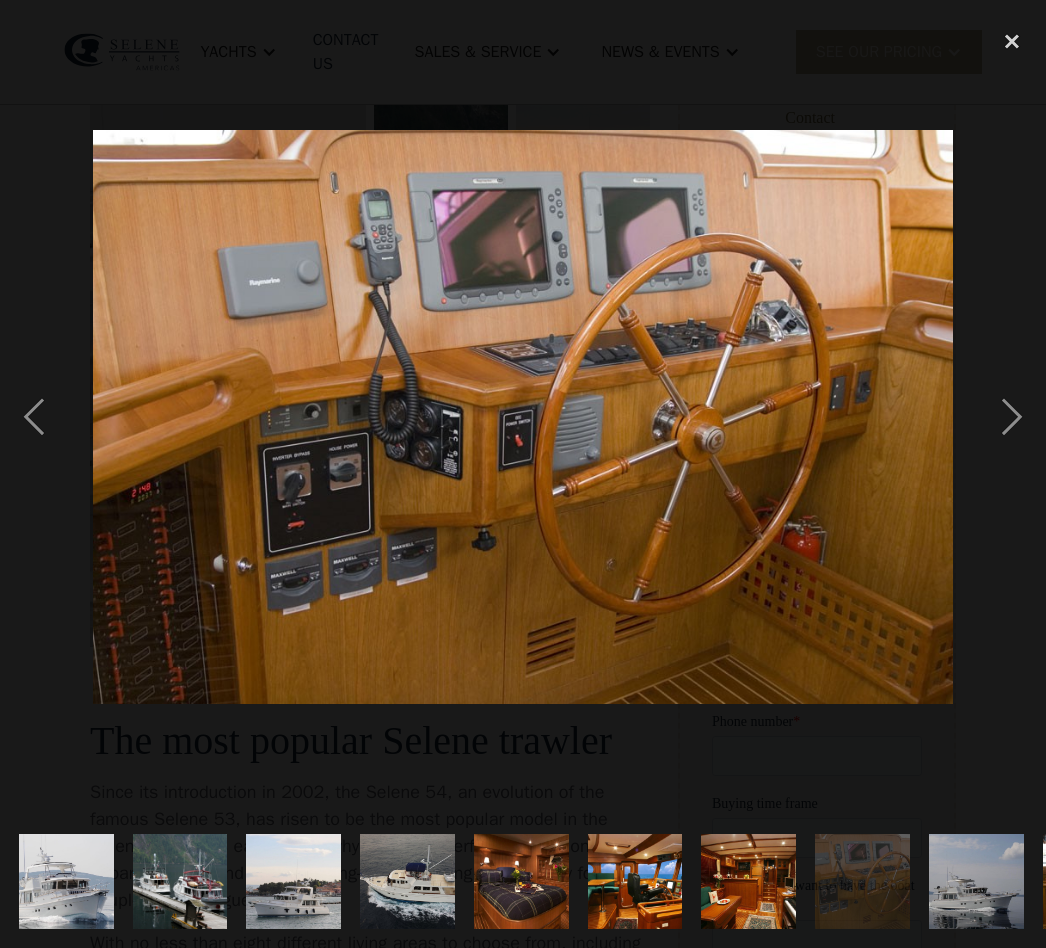 click at bounding box center (1012, 417) 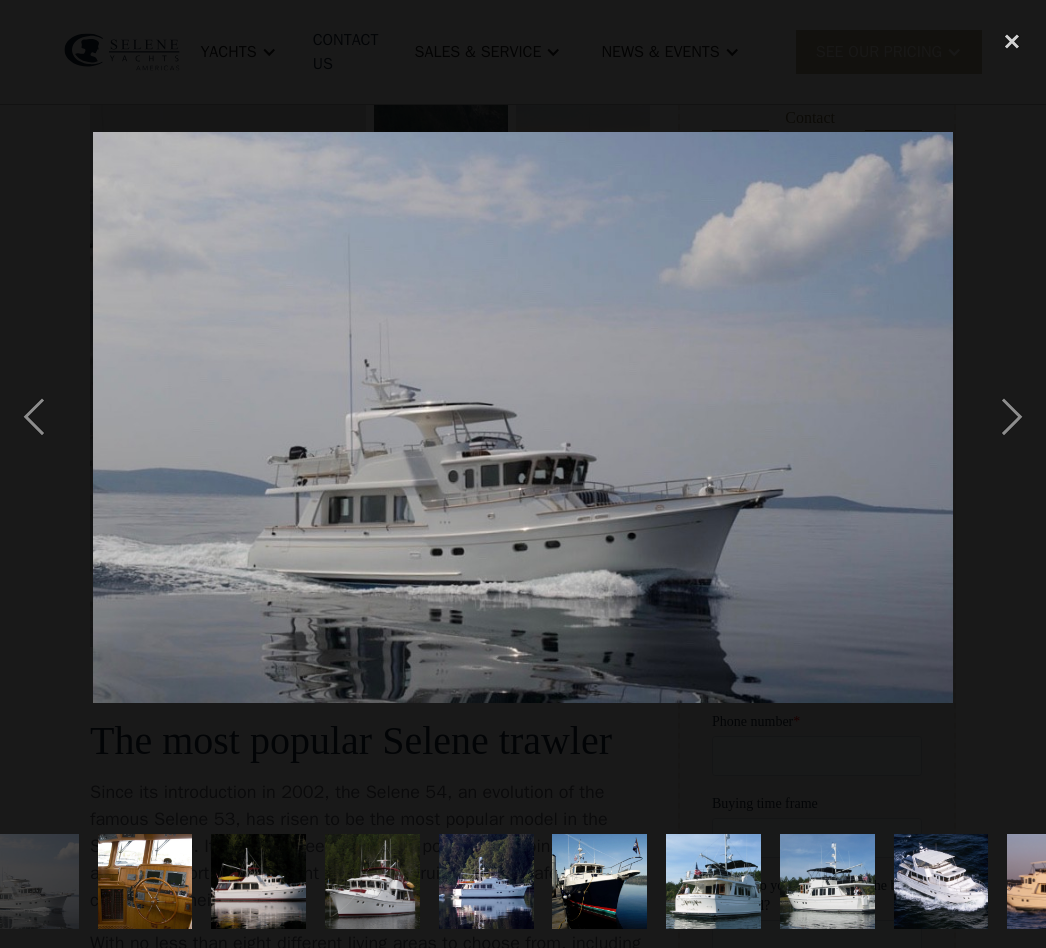 scroll, scrollTop: 0, scrollLeft: 952, axis: horizontal 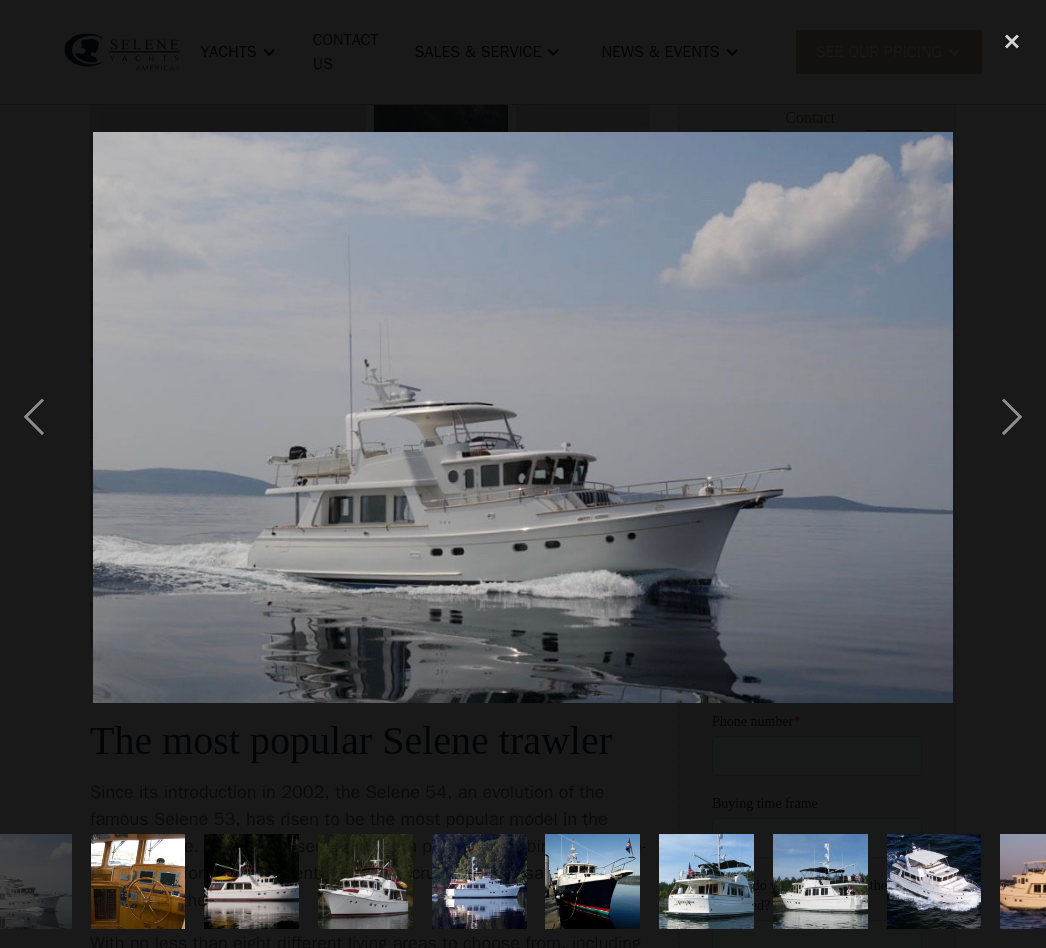 click at bounding box center (1012, 417) 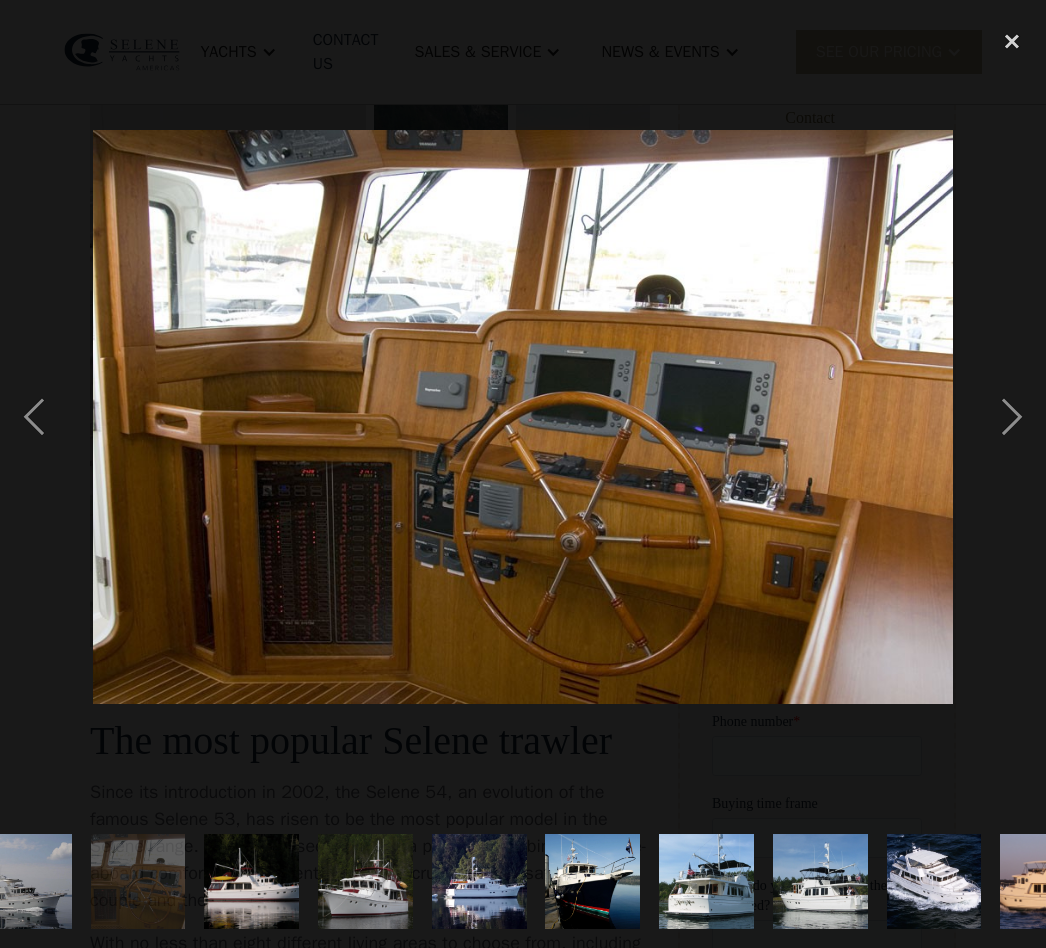 click at bounding box center [1012, 417] 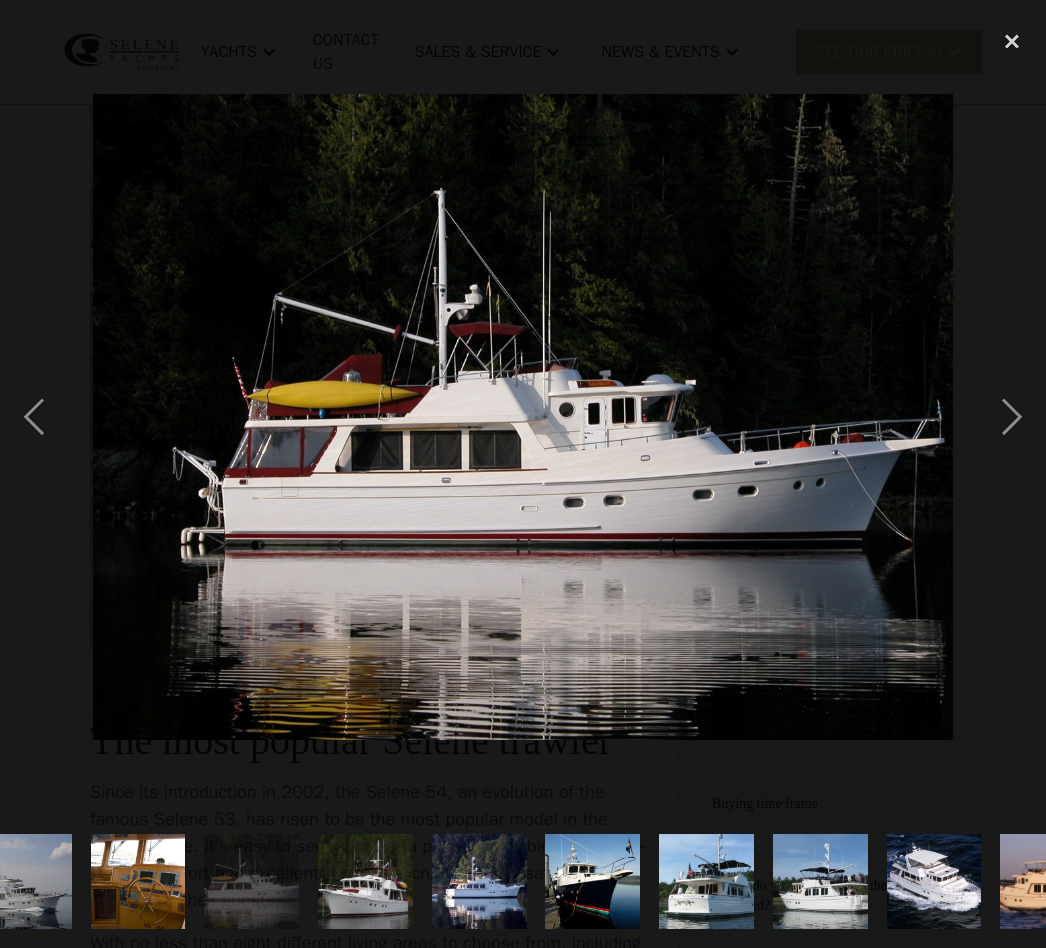 click at bounding box center [1012, 417] 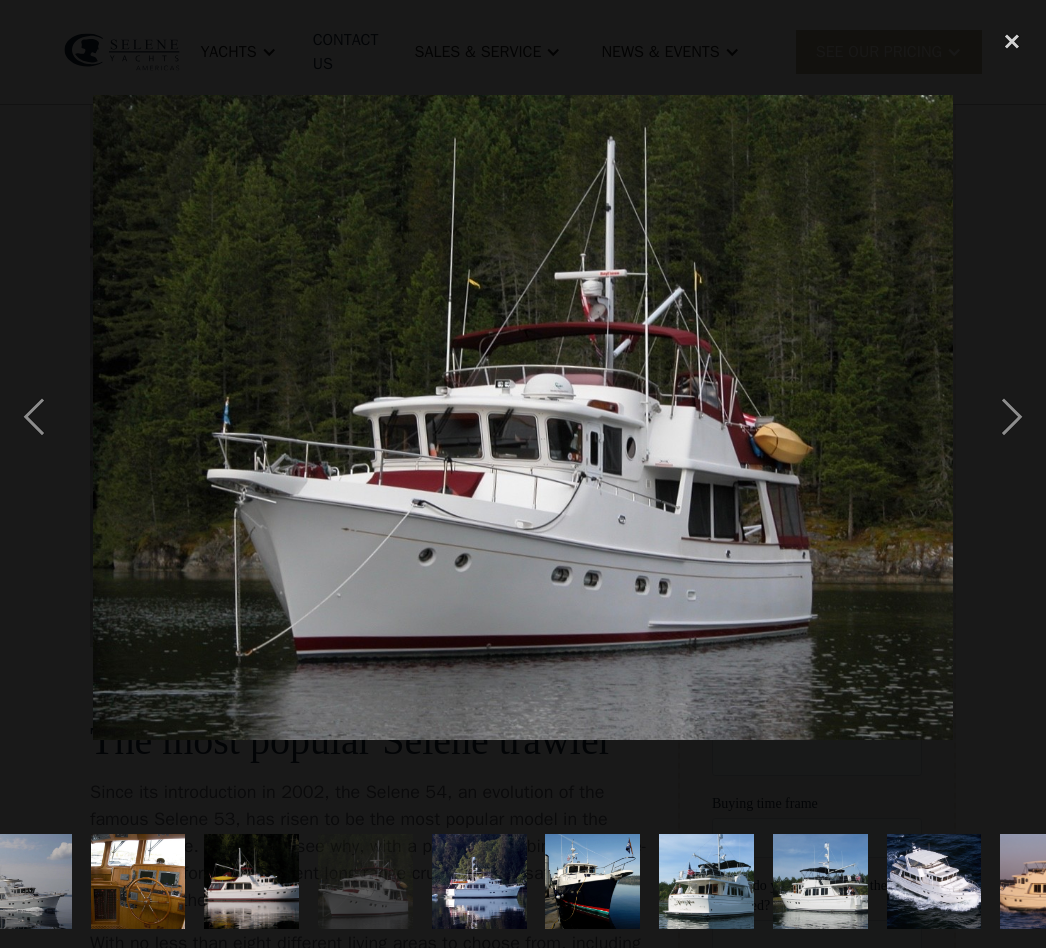 click at bounding box center [1012, 417] 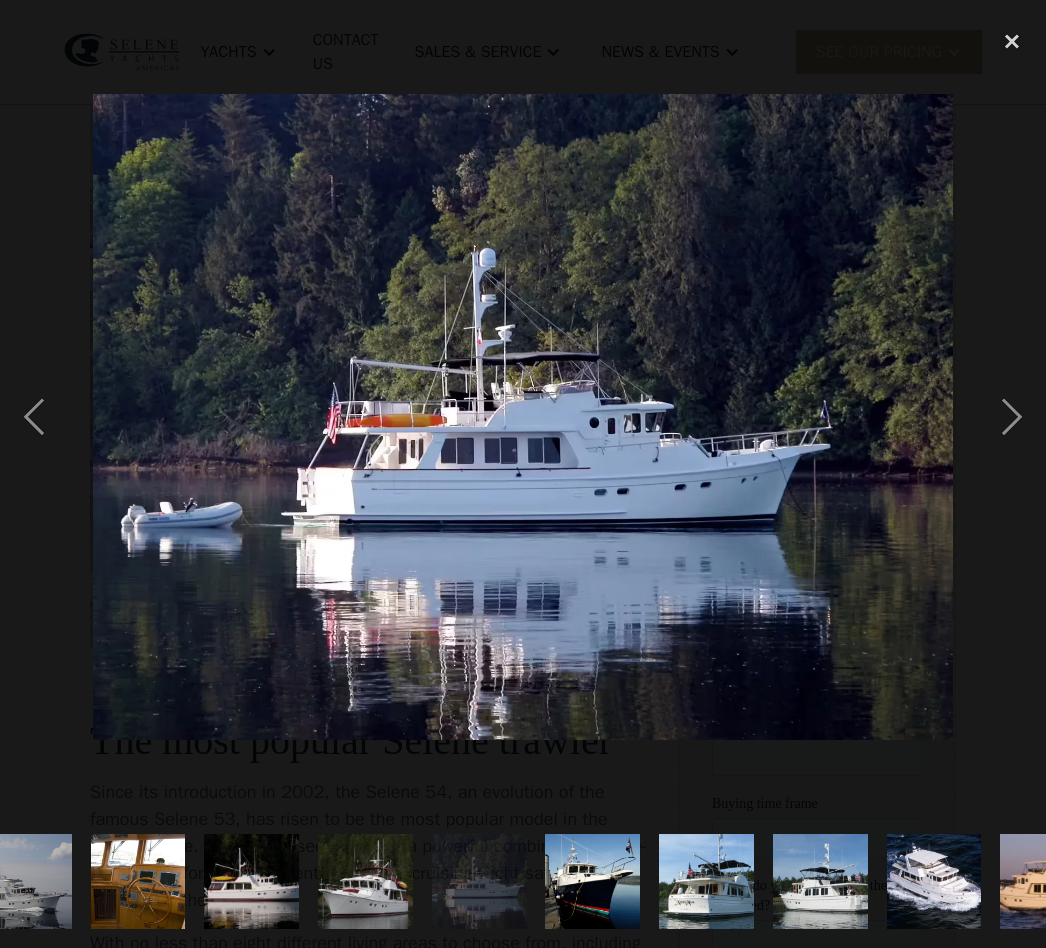 click at bounding box center [1012, 417] 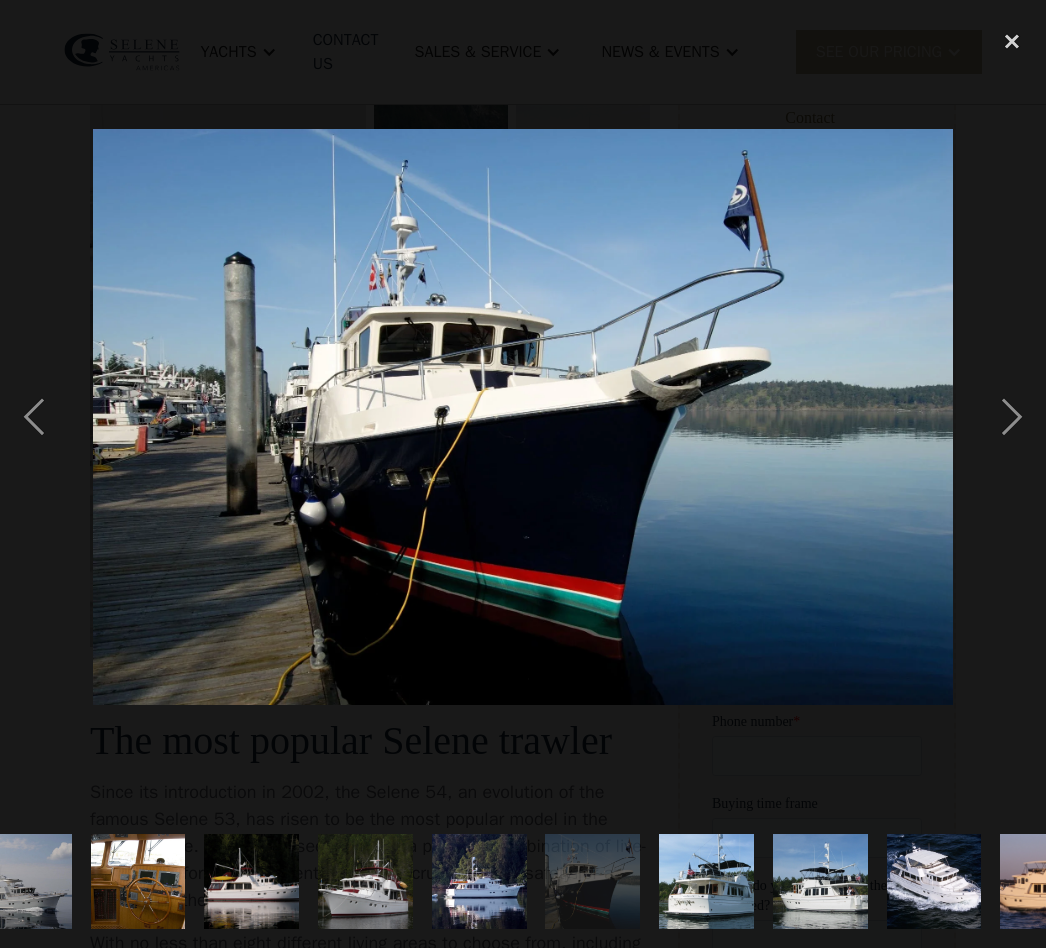 click at bounding box center (1012, 417) 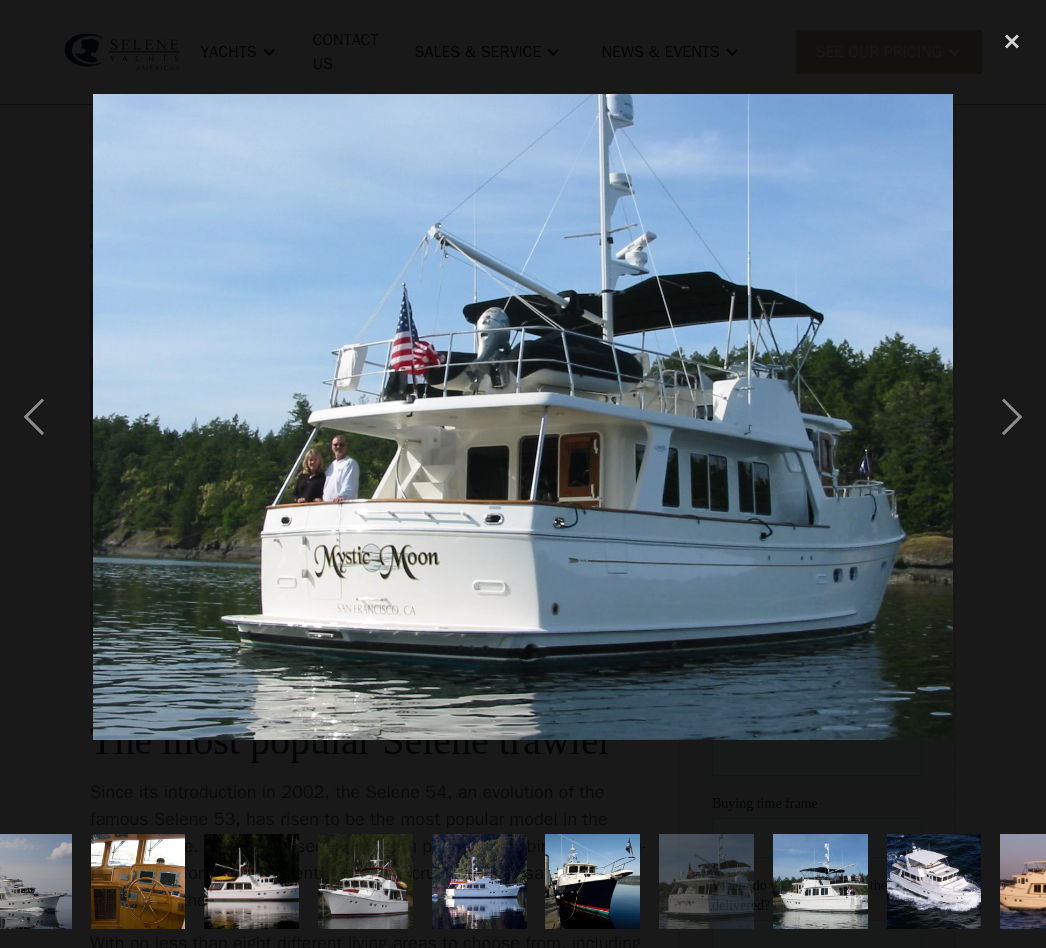 click at bounding box center [1012, 417] 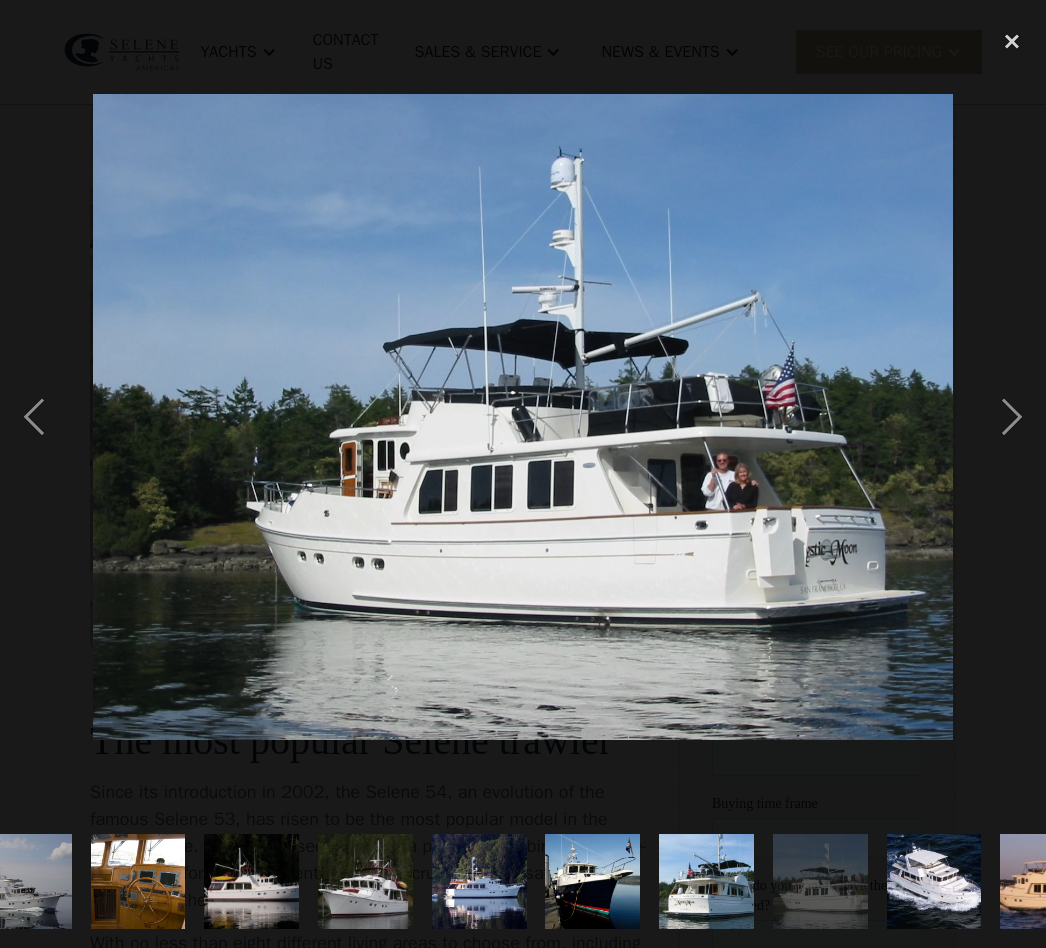 click at bounding box center (1012, 417) 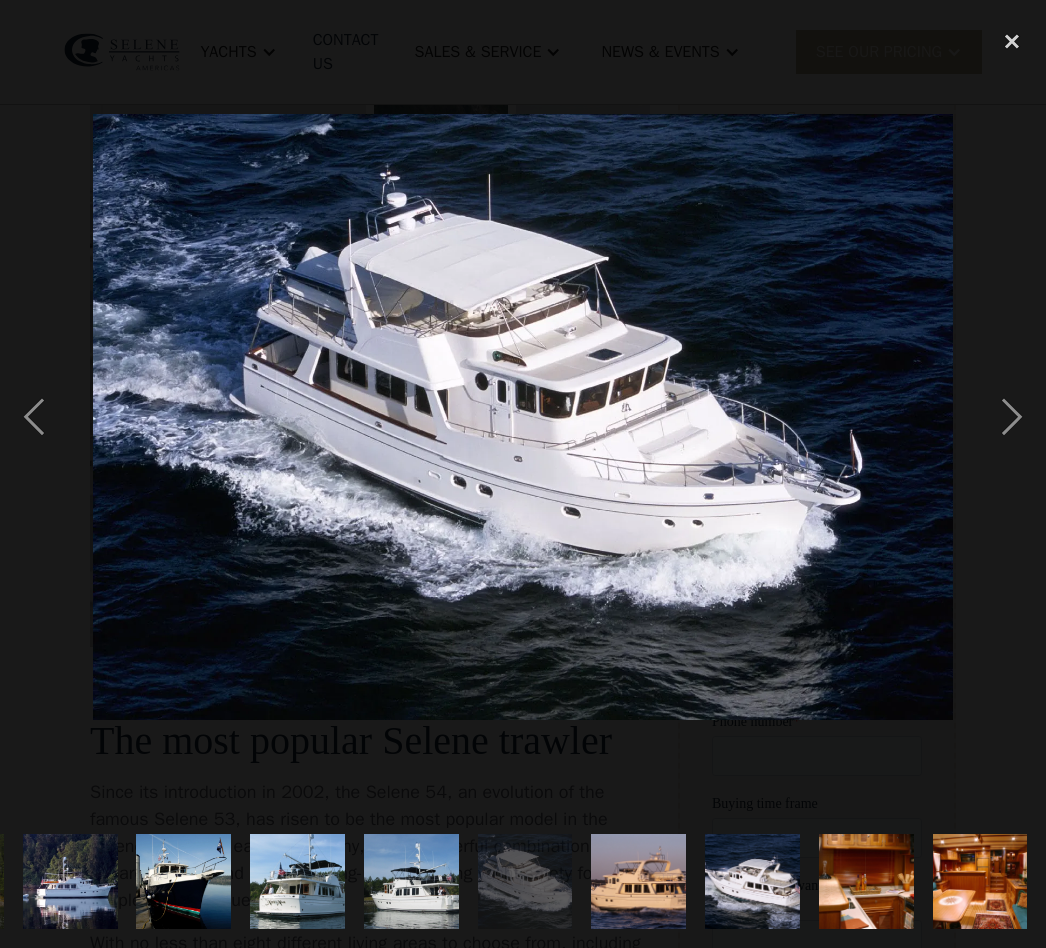 scroll, scrollTop: 0, scrollLeft: 1447, axis: horizontal 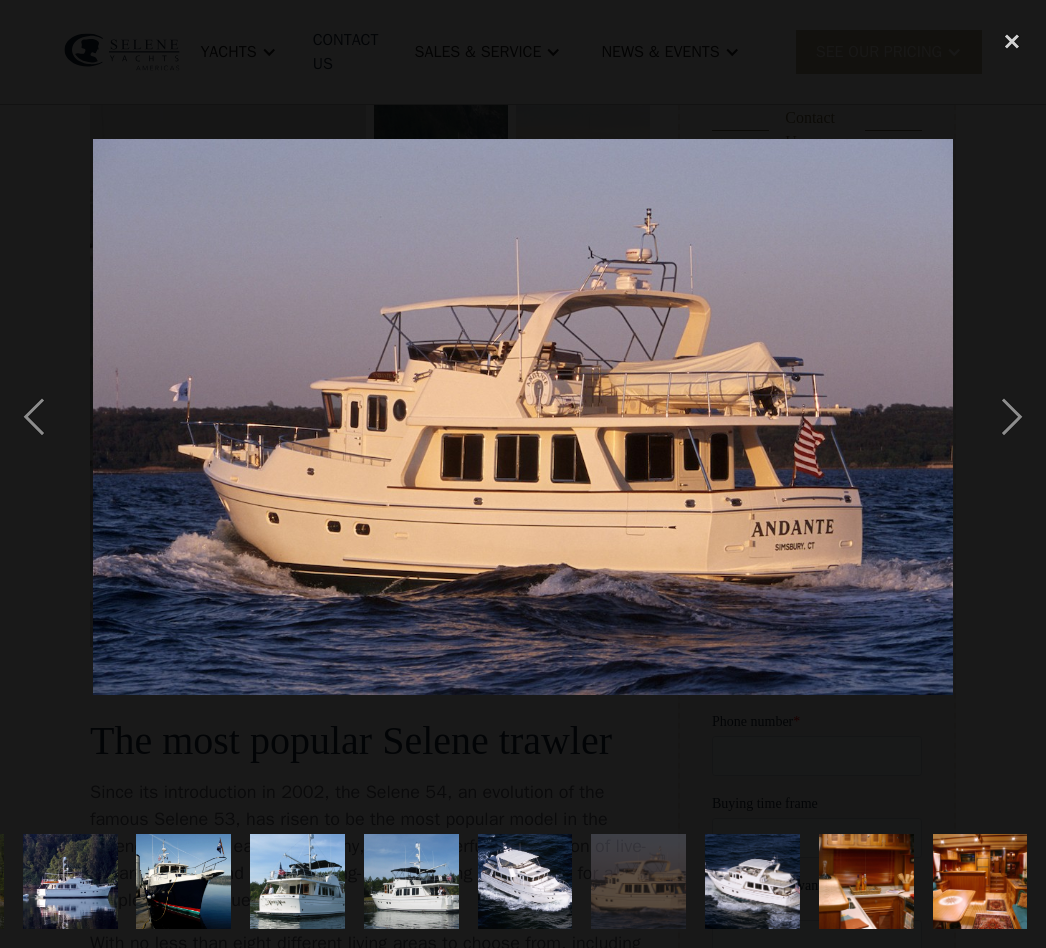 click at bounding box center (1012, 417) 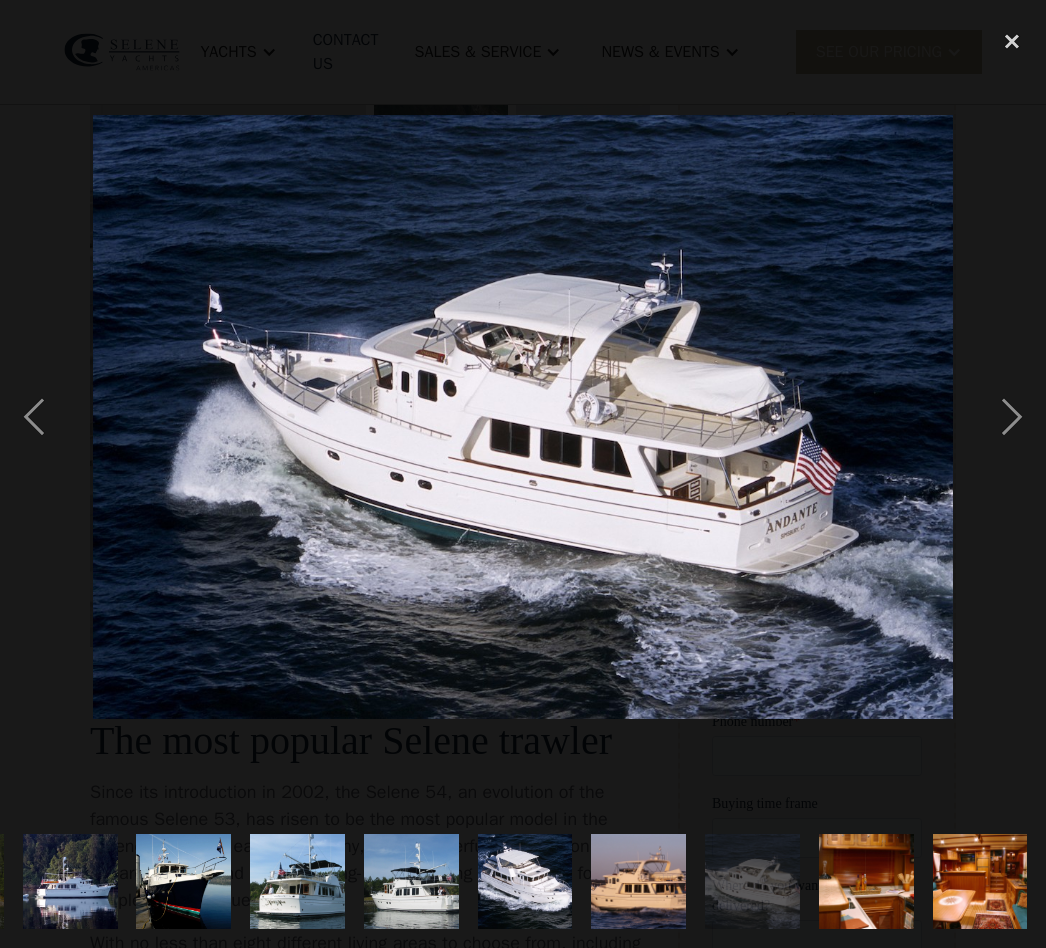 click at bounding box center [1012, 417] 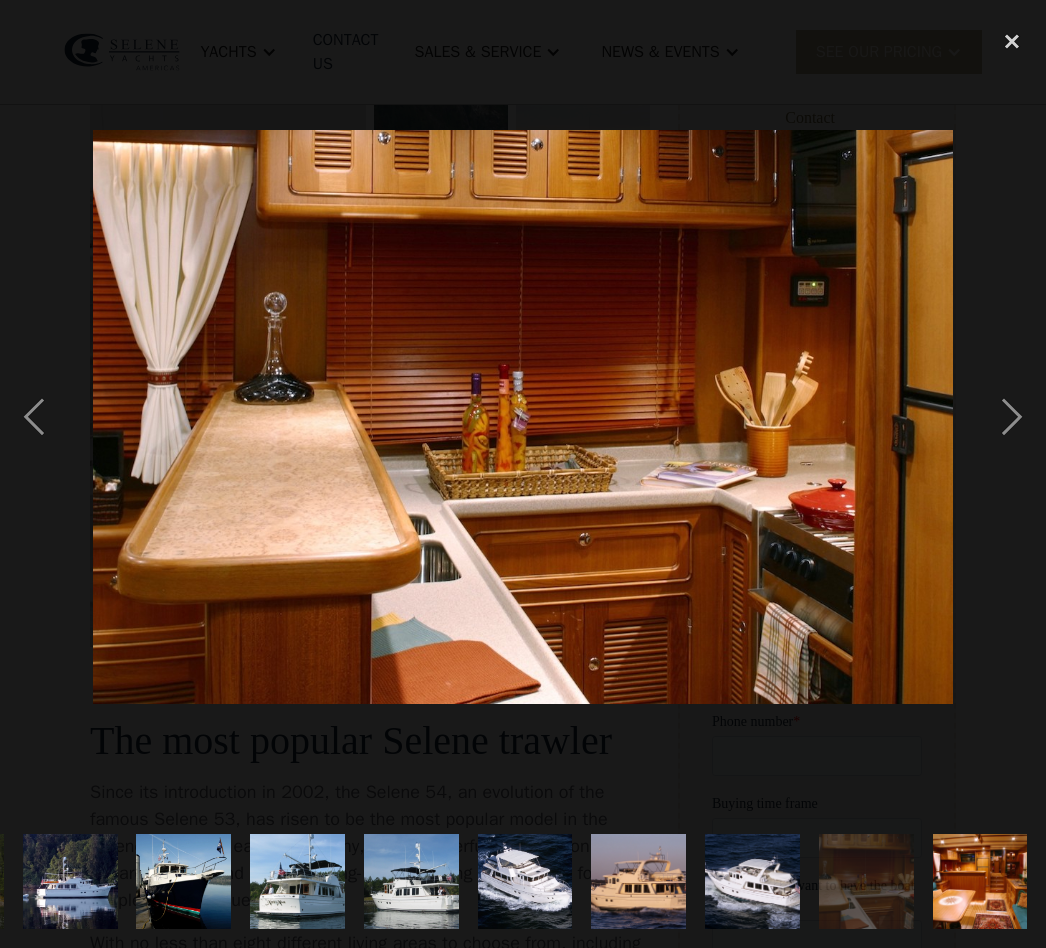 click at bounding box center [1012, 417] 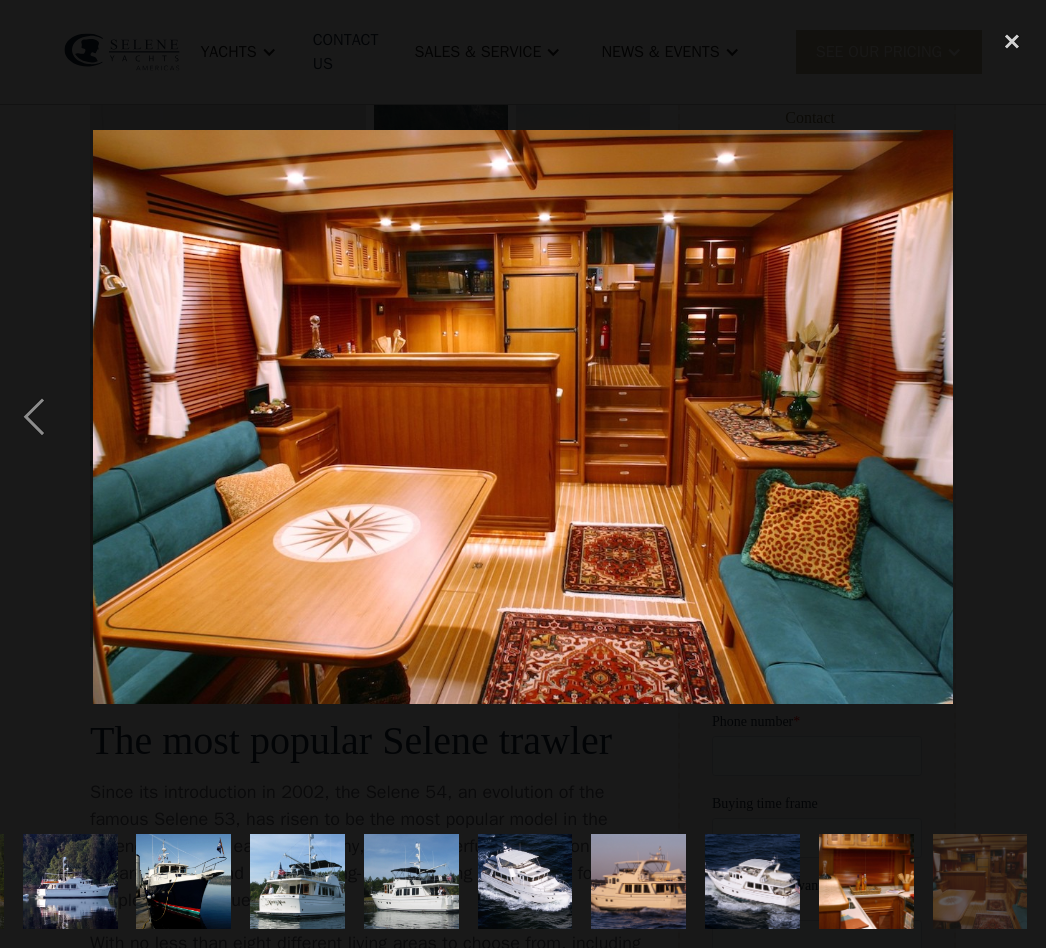 click at bounding box center (1012, 417) 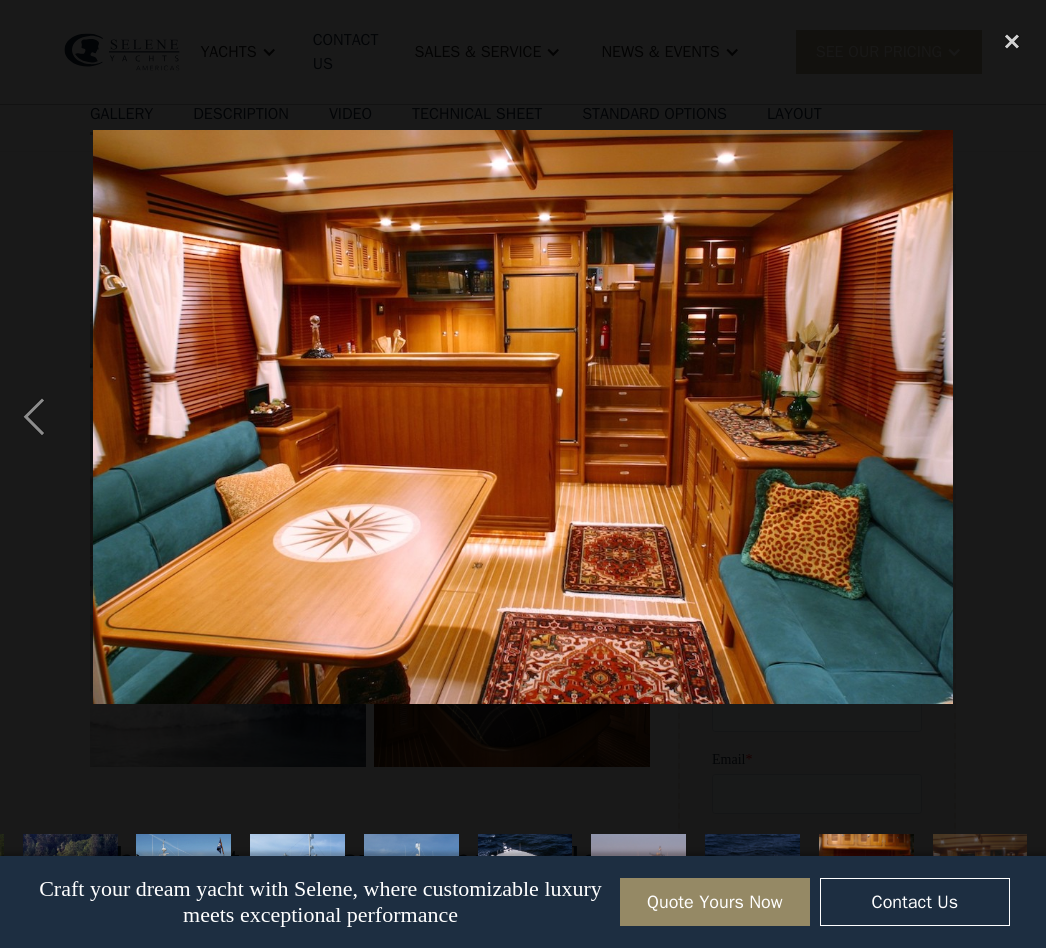 scroll, scrollTop: 226, scrollLeft: 0, axis: vertical 